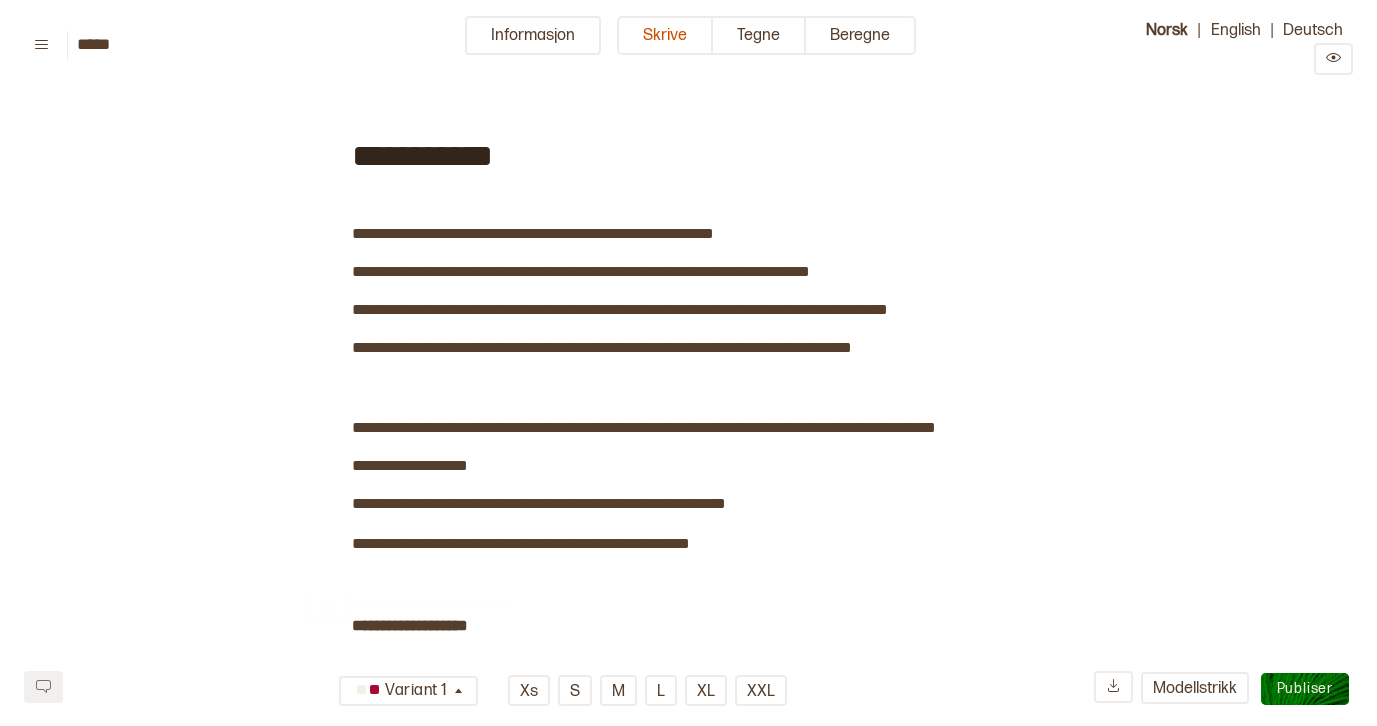 scroll, scrollTop: 302, scrollLeft: 0, axis: vertical 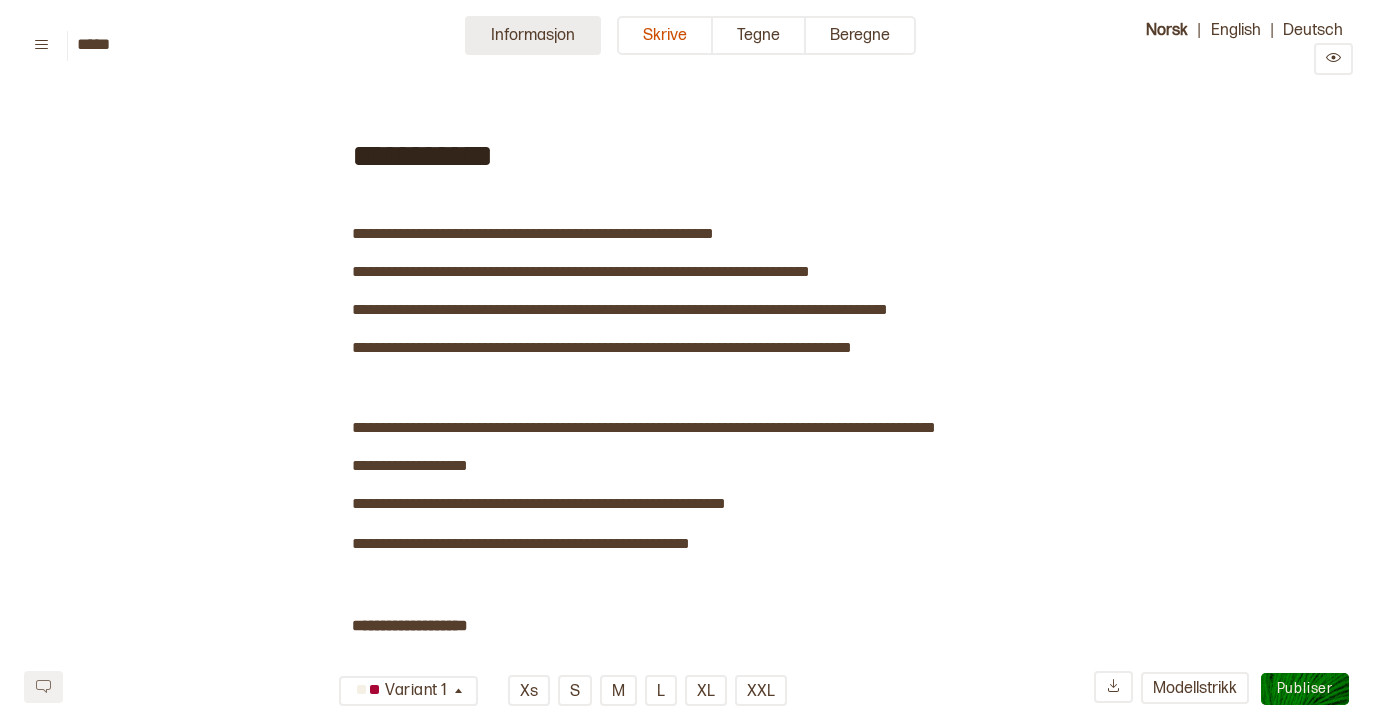 click on "Informasjon" at bounding box center [533, 35] 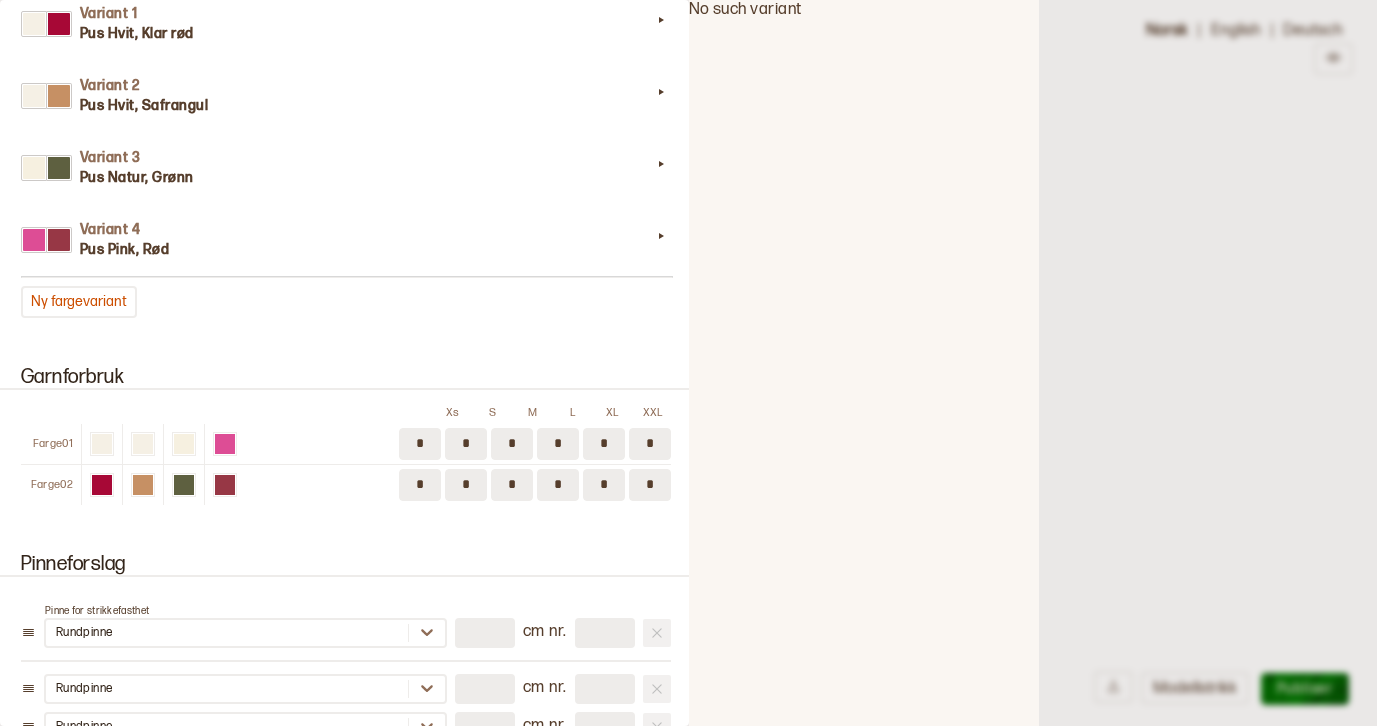 scroll, scrollTop: 1793, scrollLeft: 0, axis: vertical 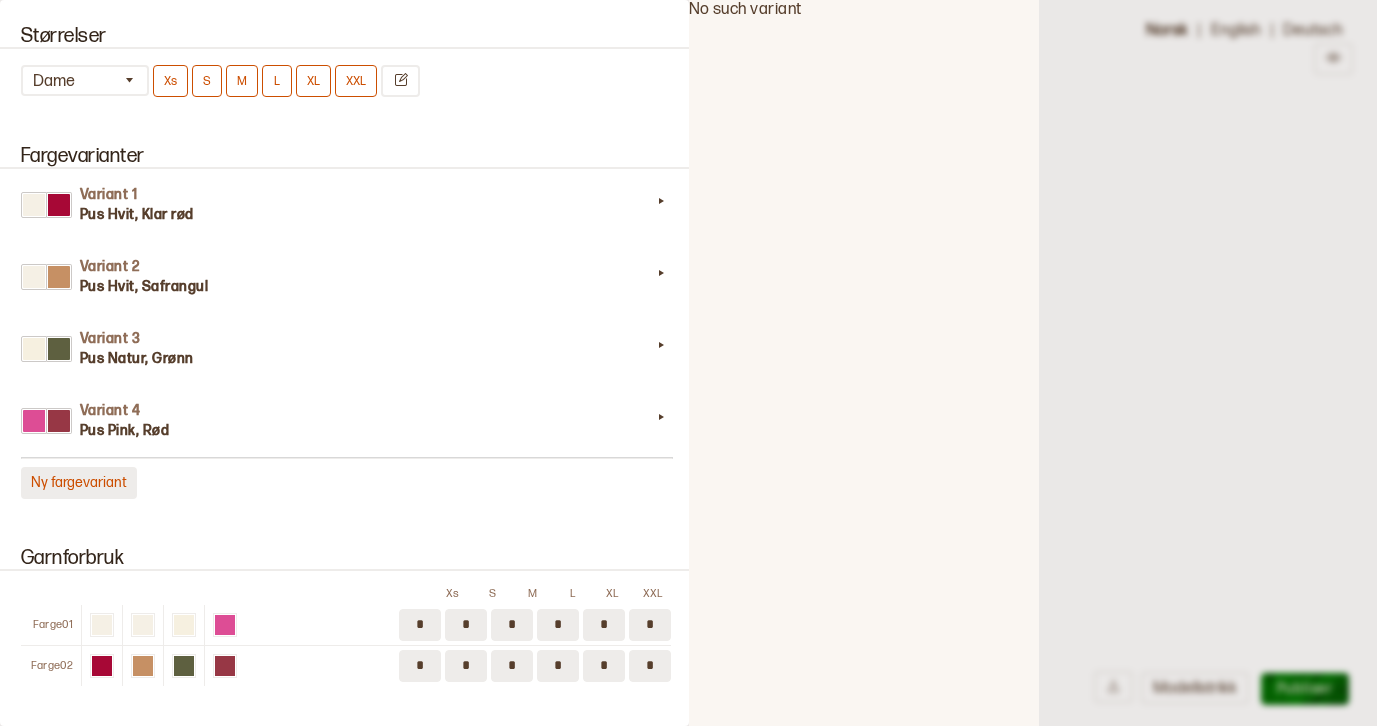 click on "Ny fargevariant" at bounding box center [79, 483] 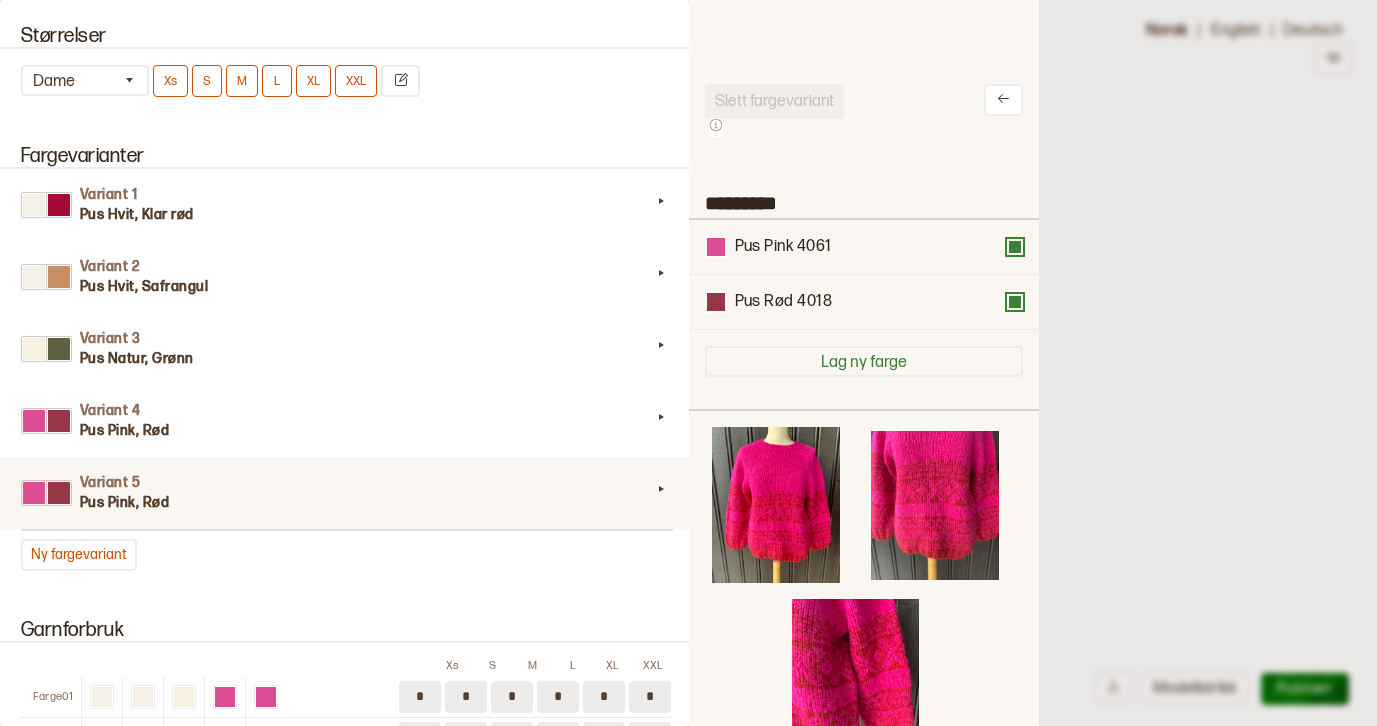 scroll, scrollTop: 585, scrollLeft: 320, axis: both 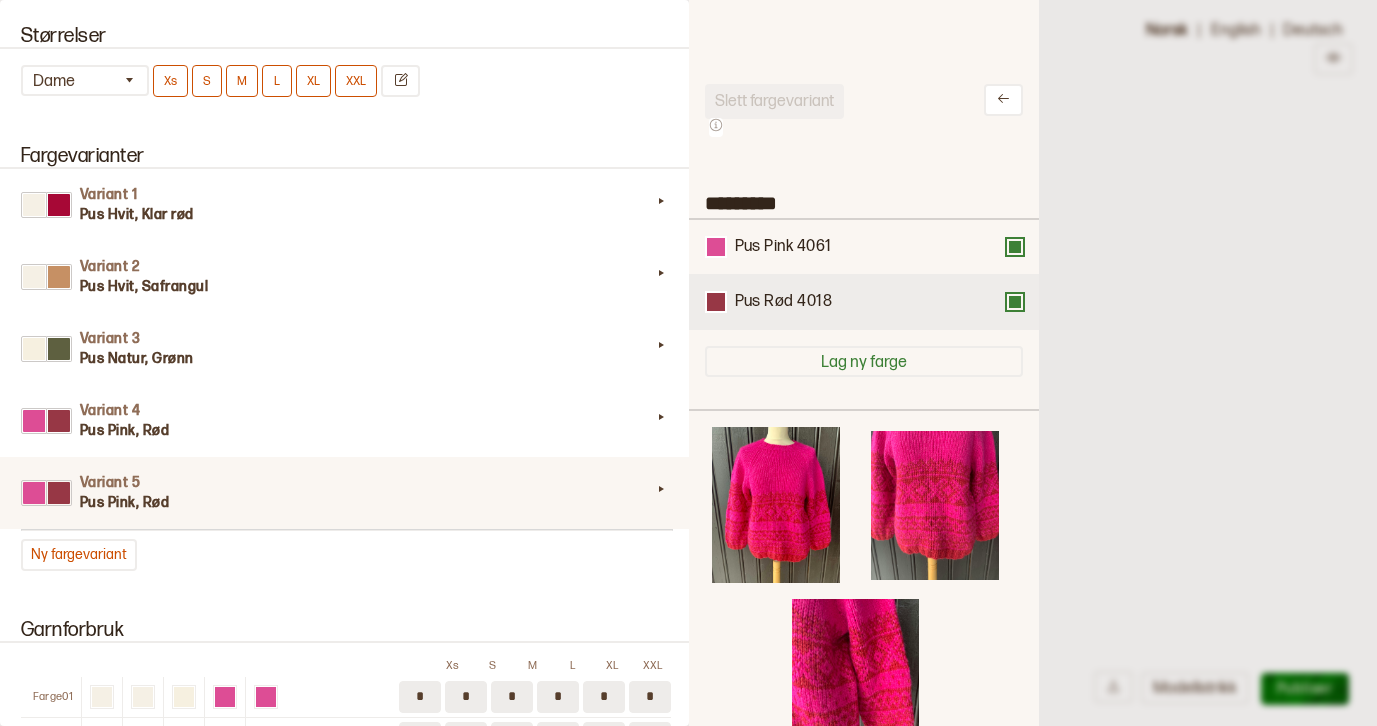 click at bounding box center [1015, 302] 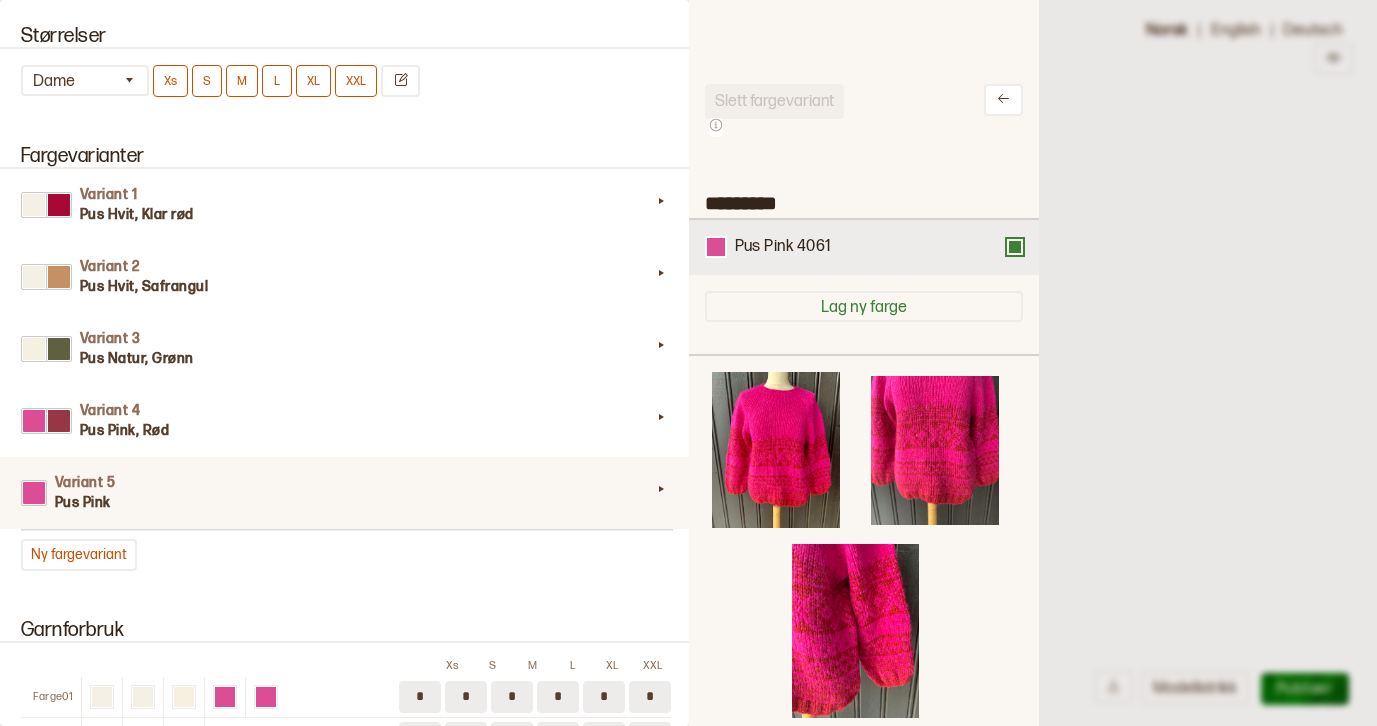 click at bounding box center [1015, 247] 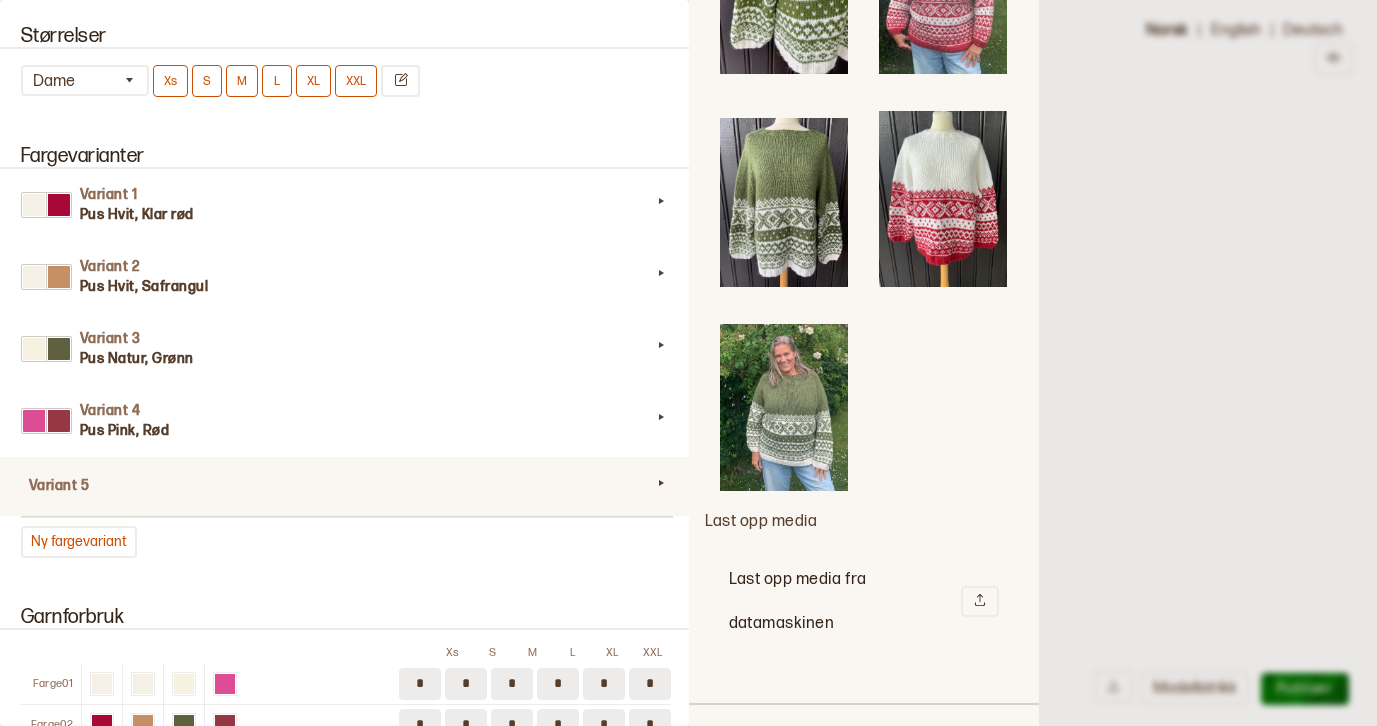 scroll, scrollTop: 2227, scrollLeft: 0, axis: vertical 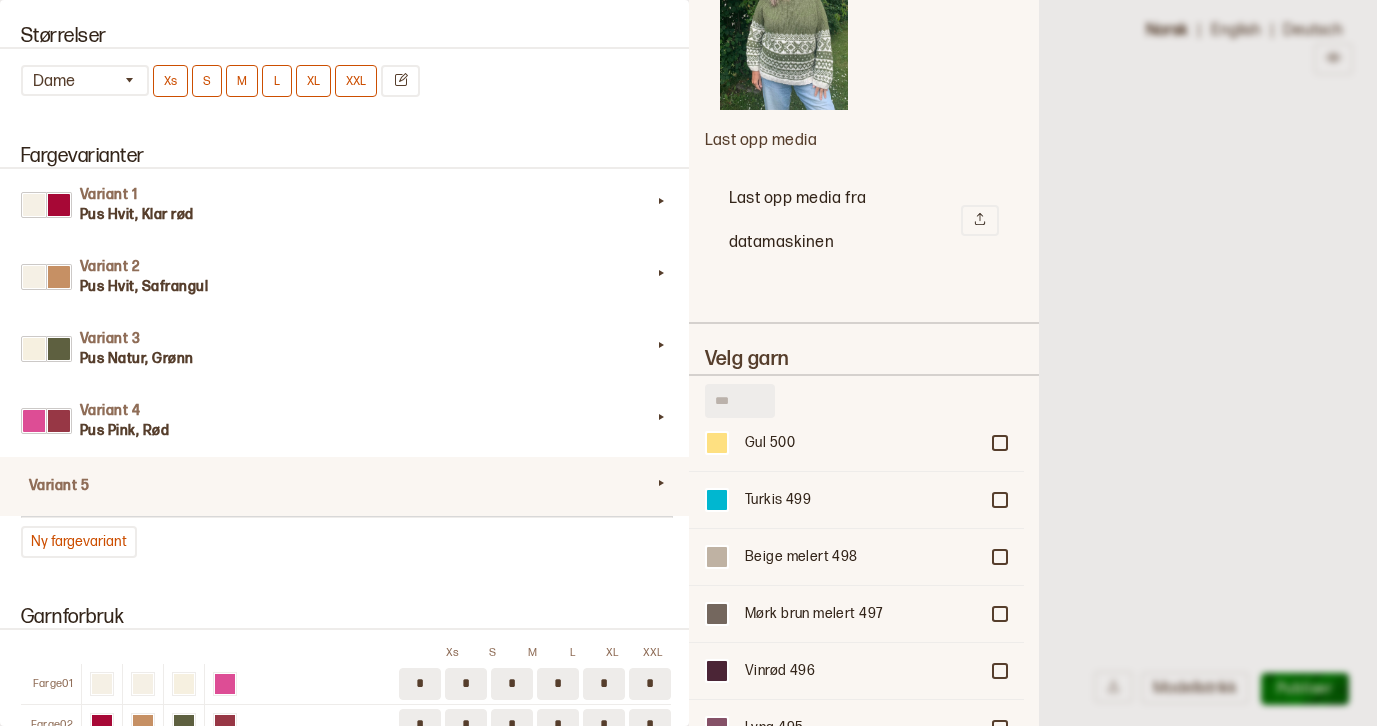 click on "Velg garn" at bounding box center [864, 359] 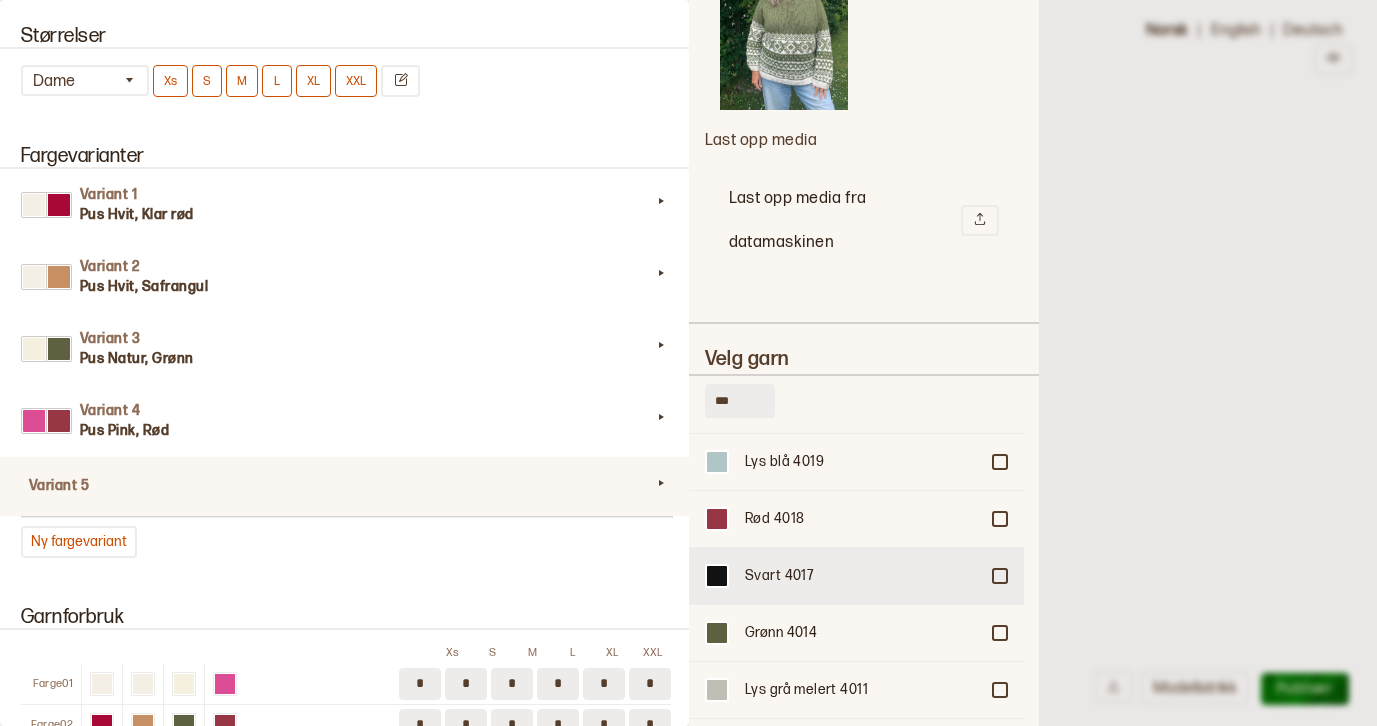 scroll, scrollTop: 2311, scrollLeft: 0, axis: vertical 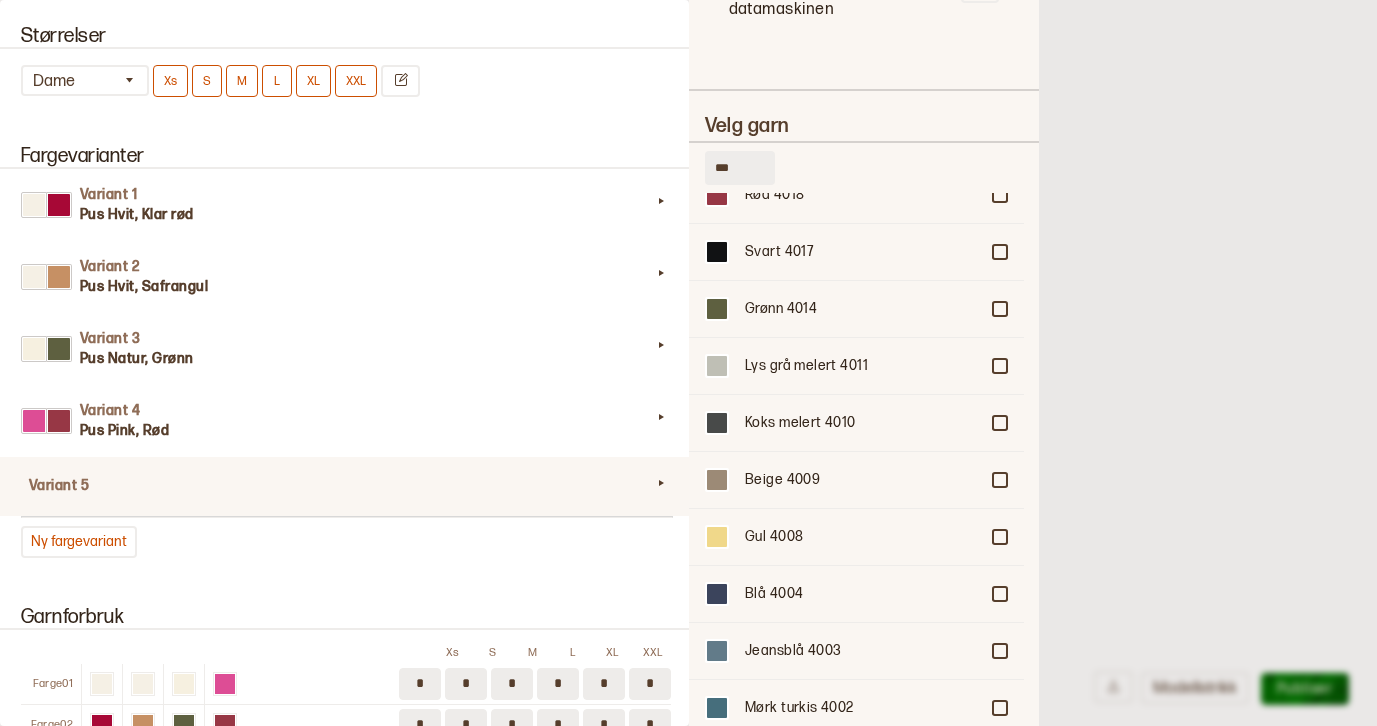 type on "***" 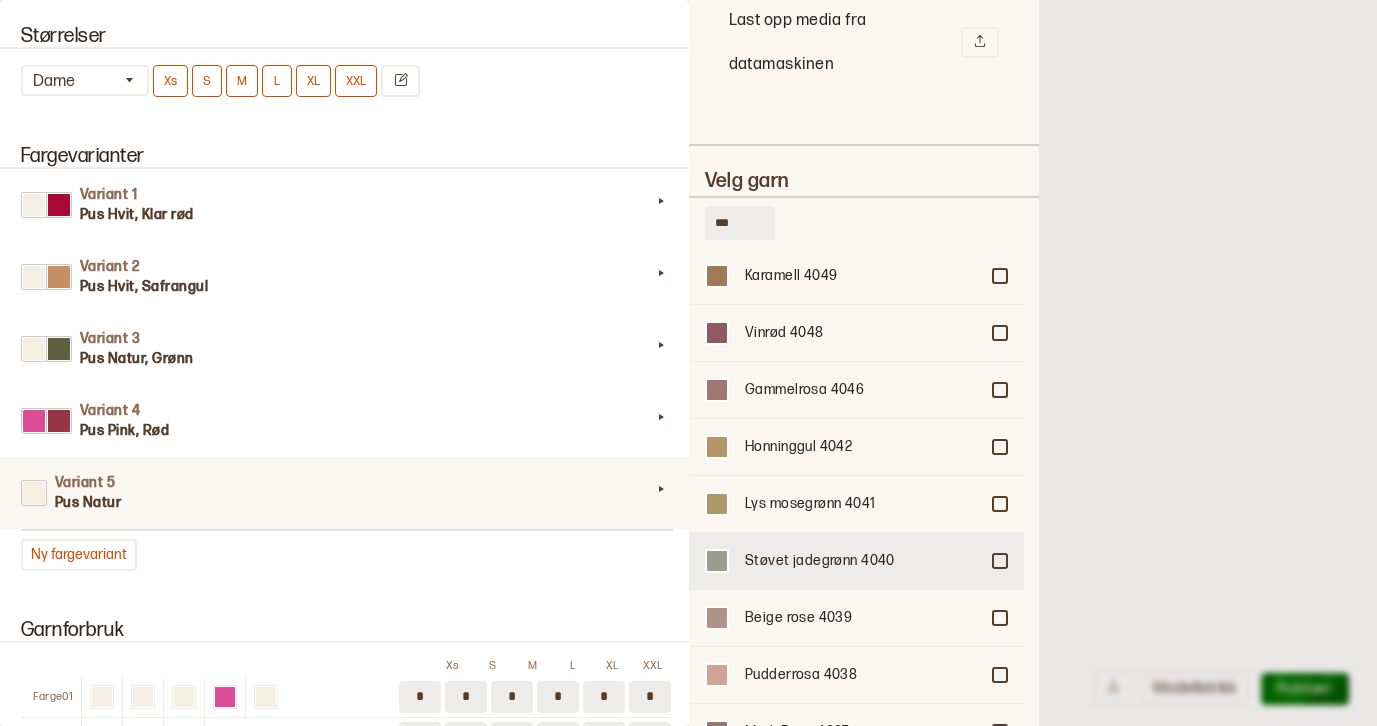 scroll, scrollTop: 806, scrollLeft: 0, axis: vertical 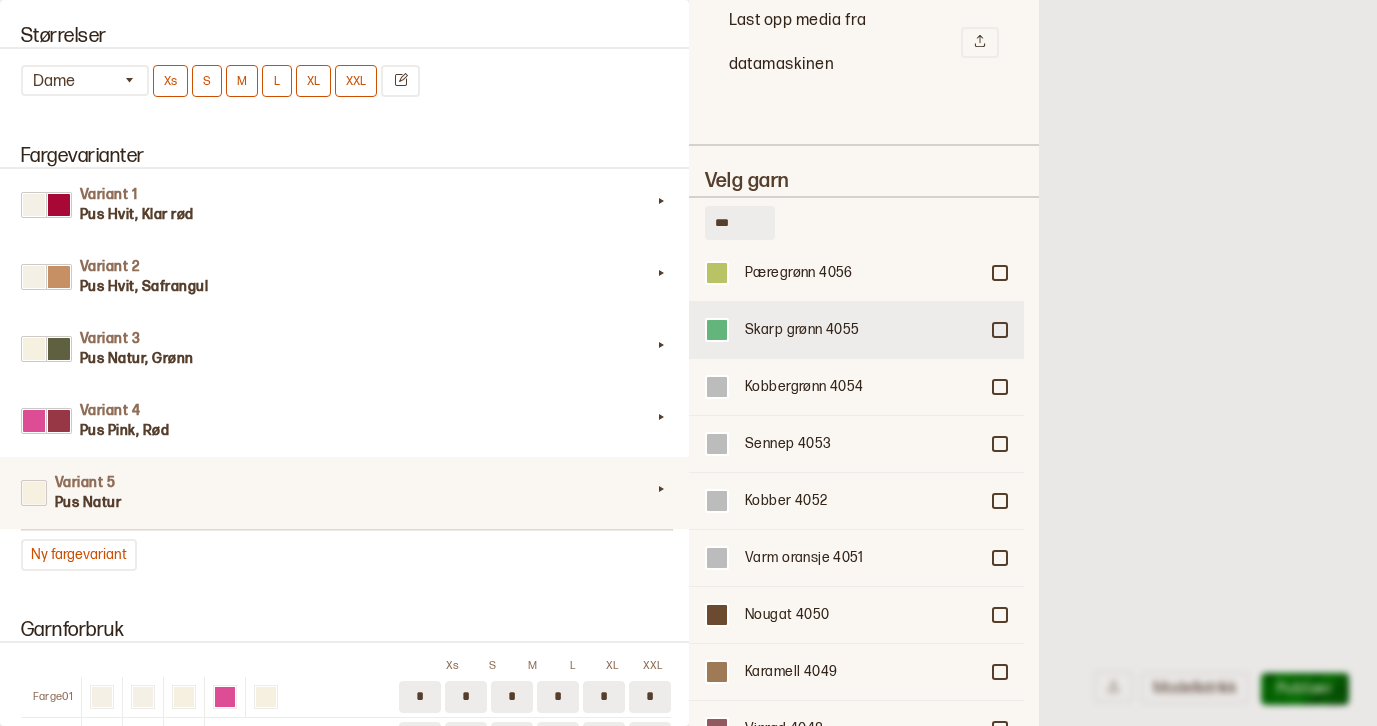 click at bounding box center [1000, 330] 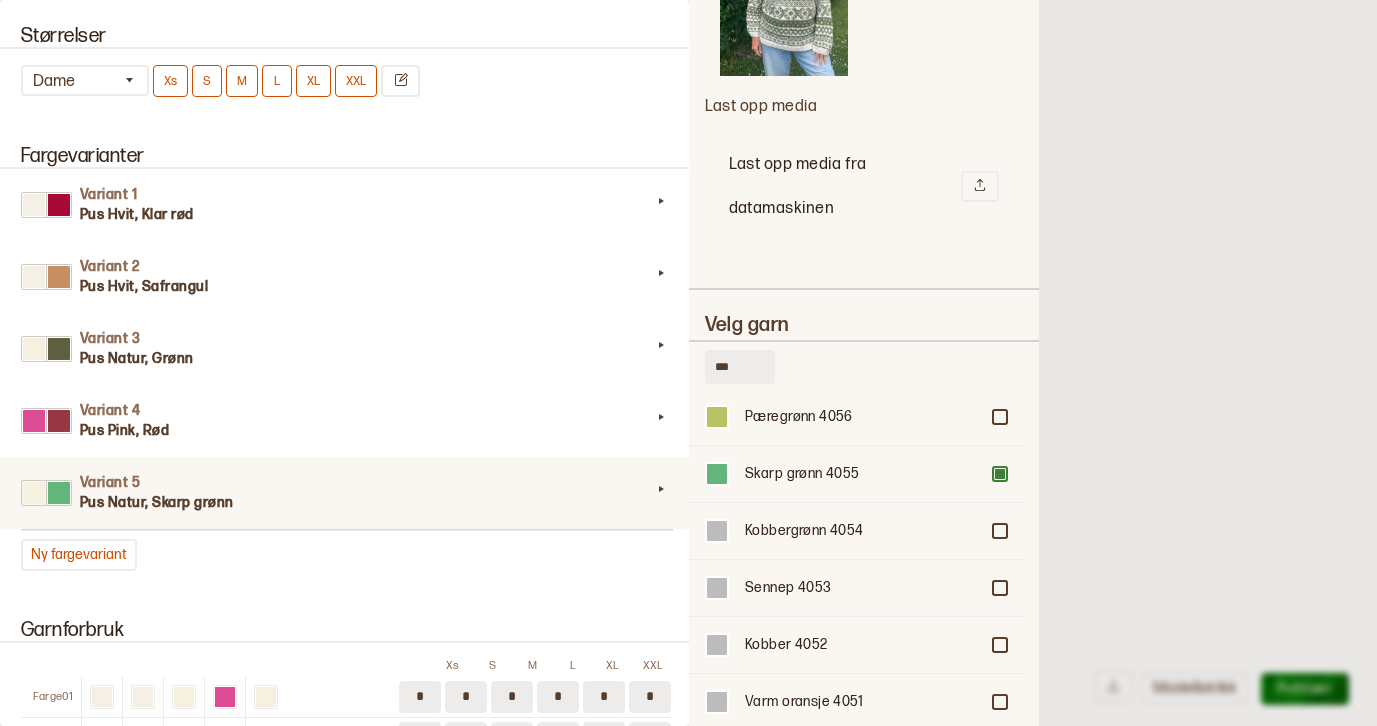 scroll, scrollTop: 2375, scrollLeft: 0, axis: vertical 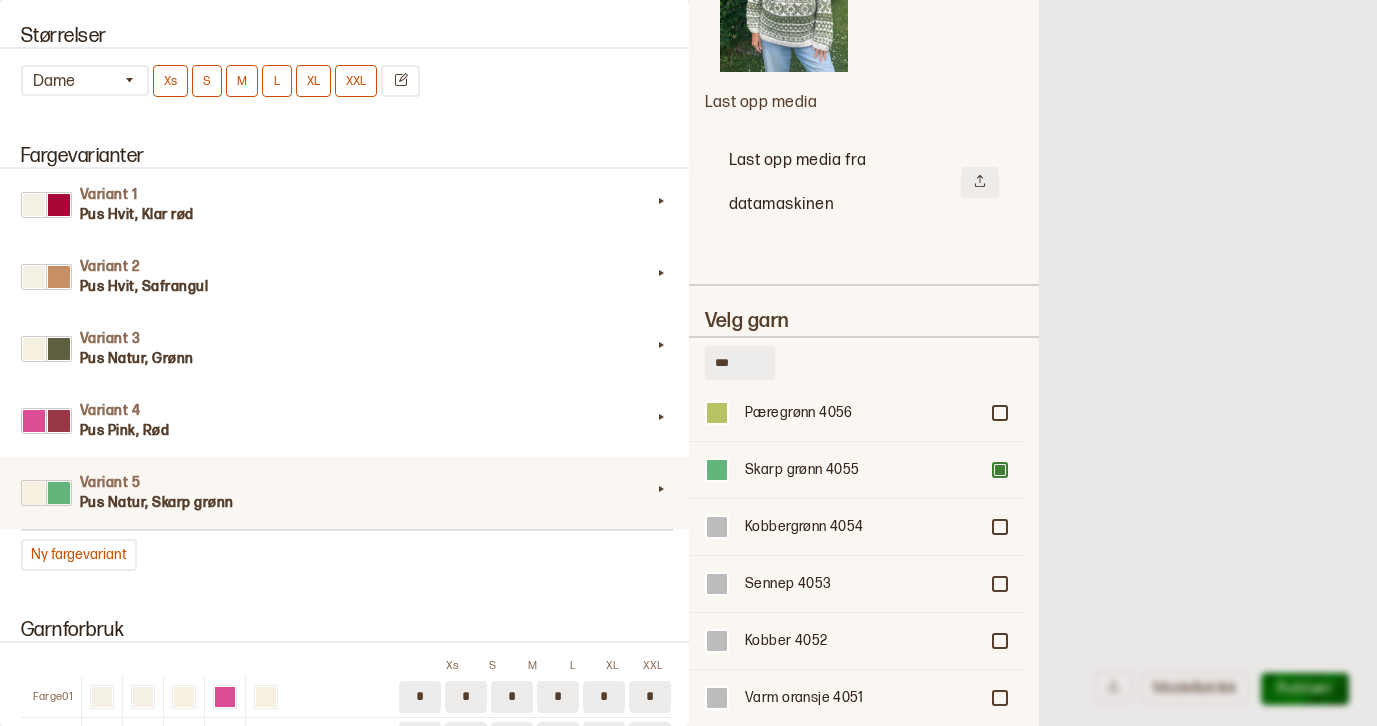 click 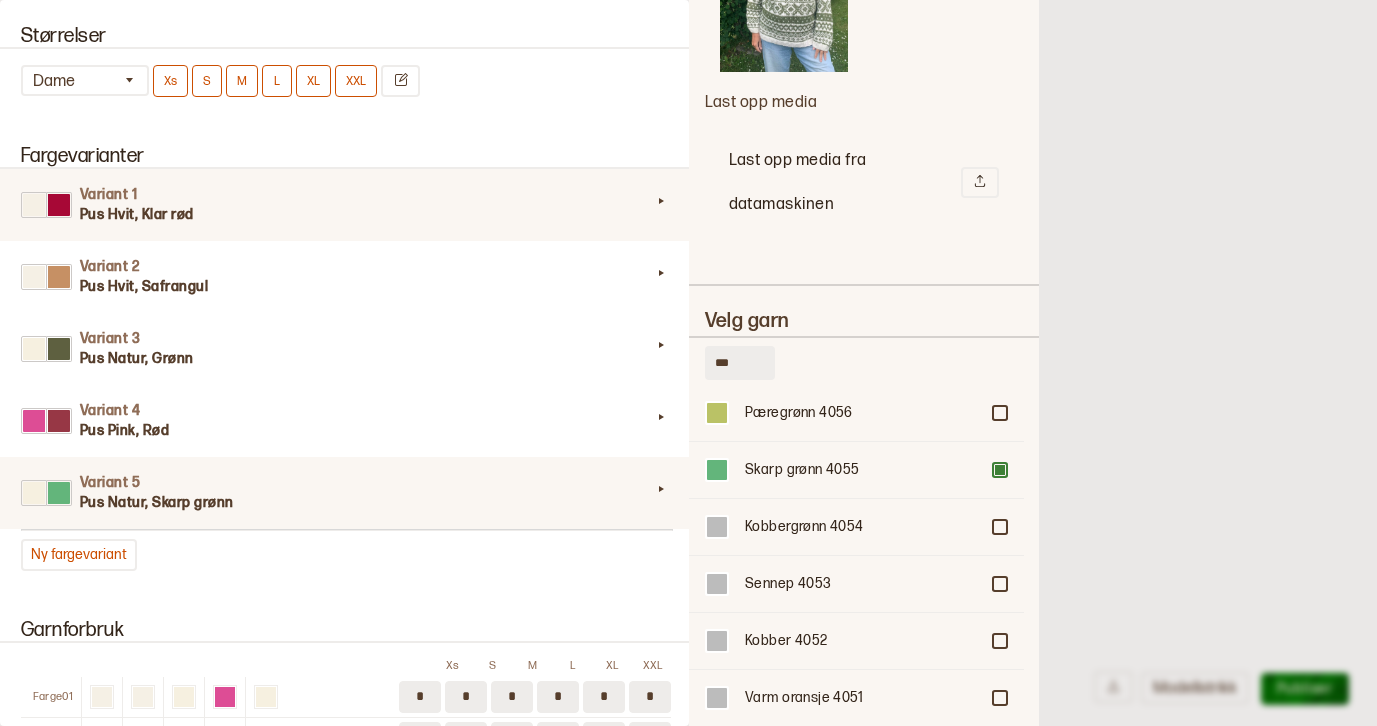 scroll, scrollTop: 1230, scrollLeft: 0, axis: vertical 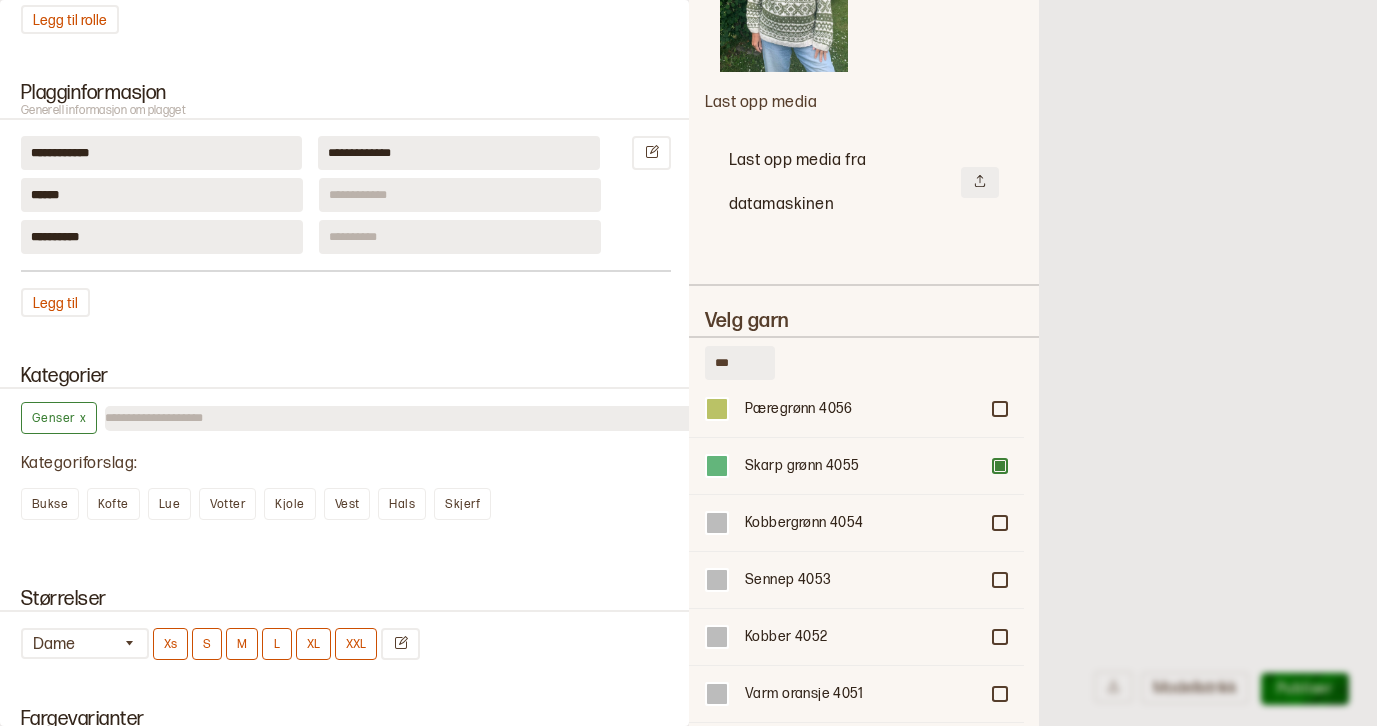 click 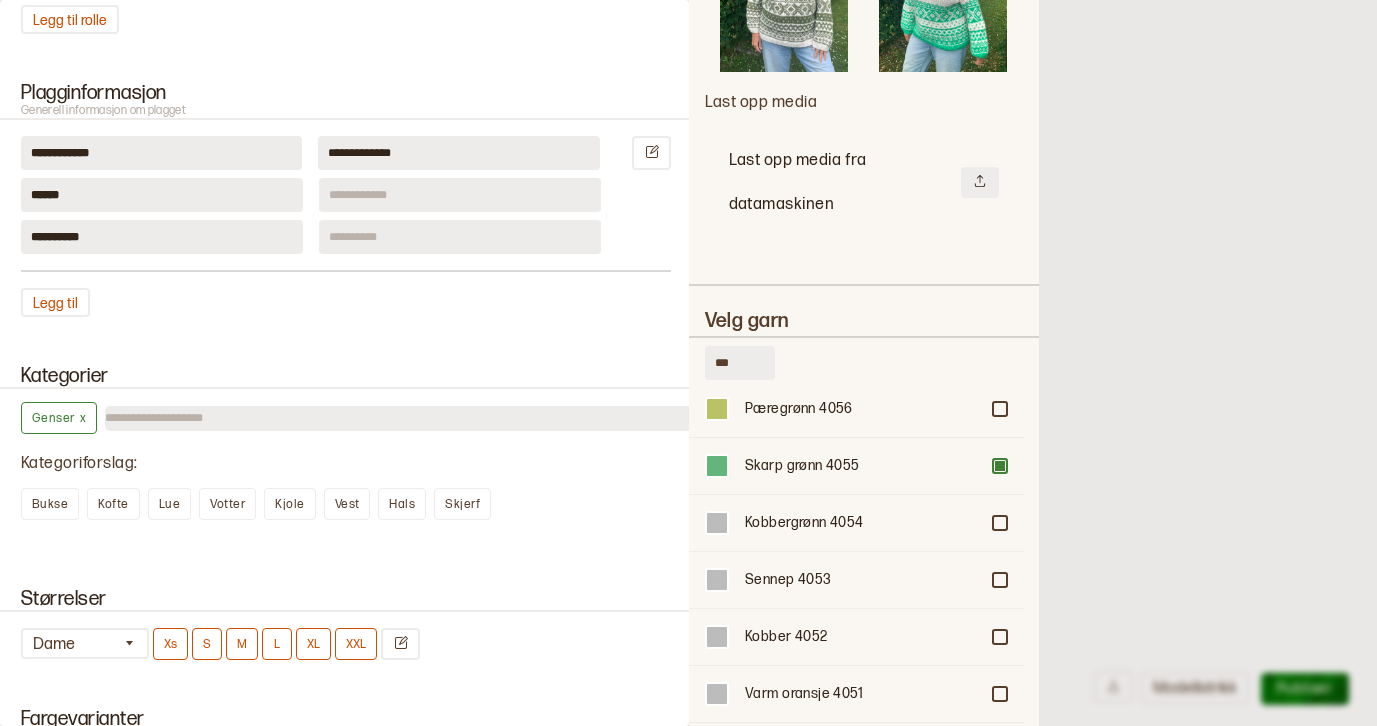 click 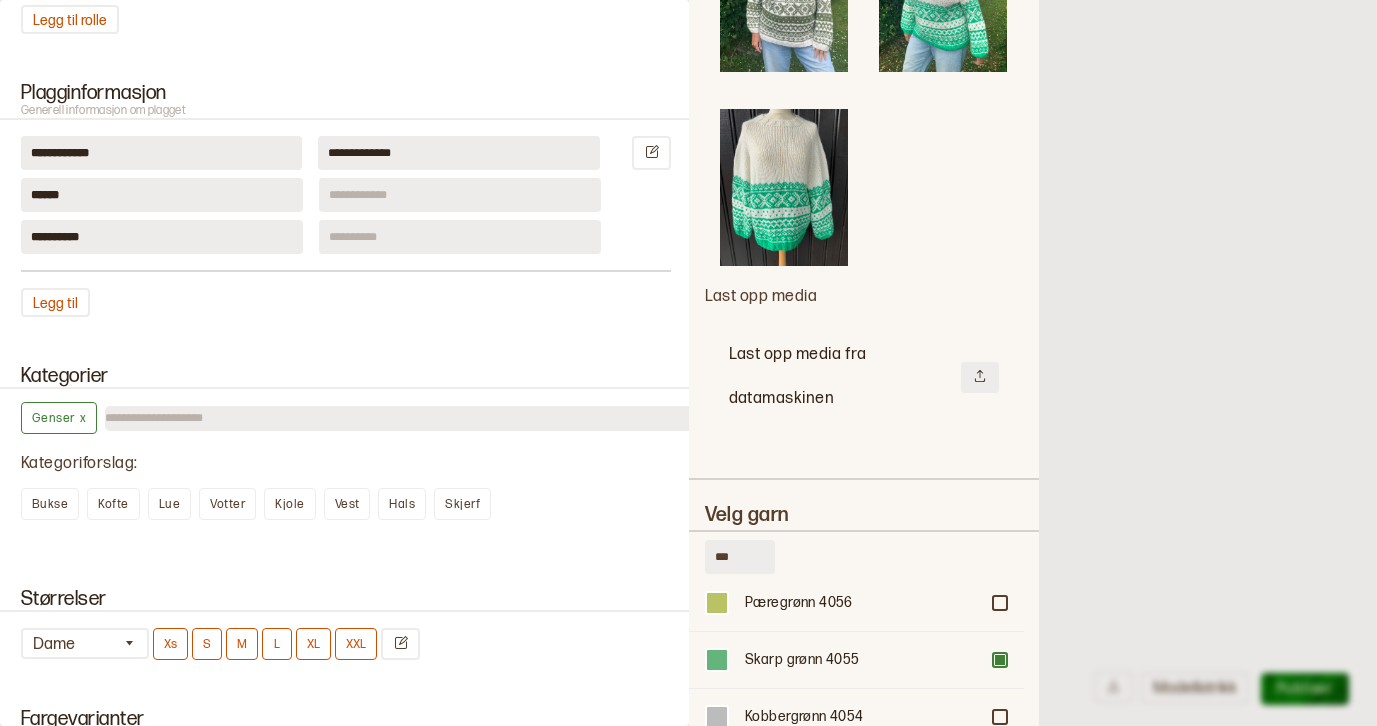 click 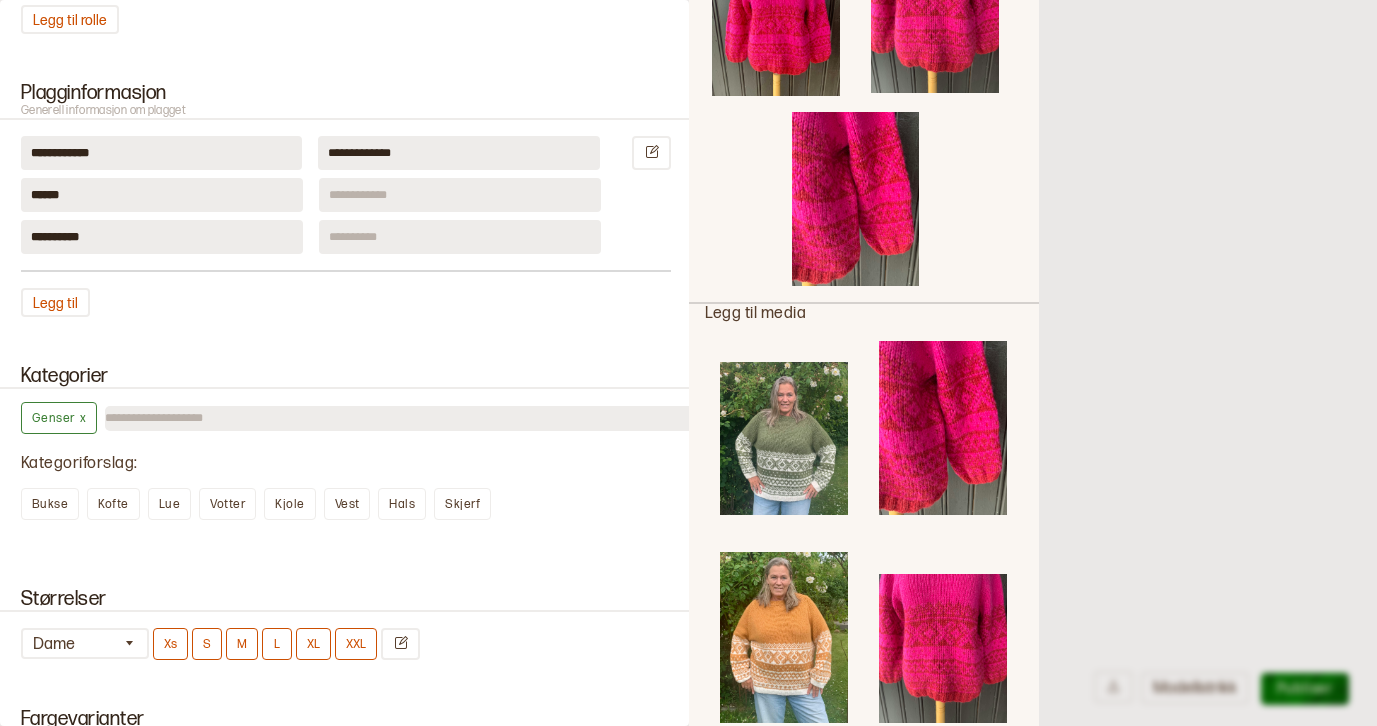 scroll, scrollTop: 0, scrollLeft: 0, axis: both 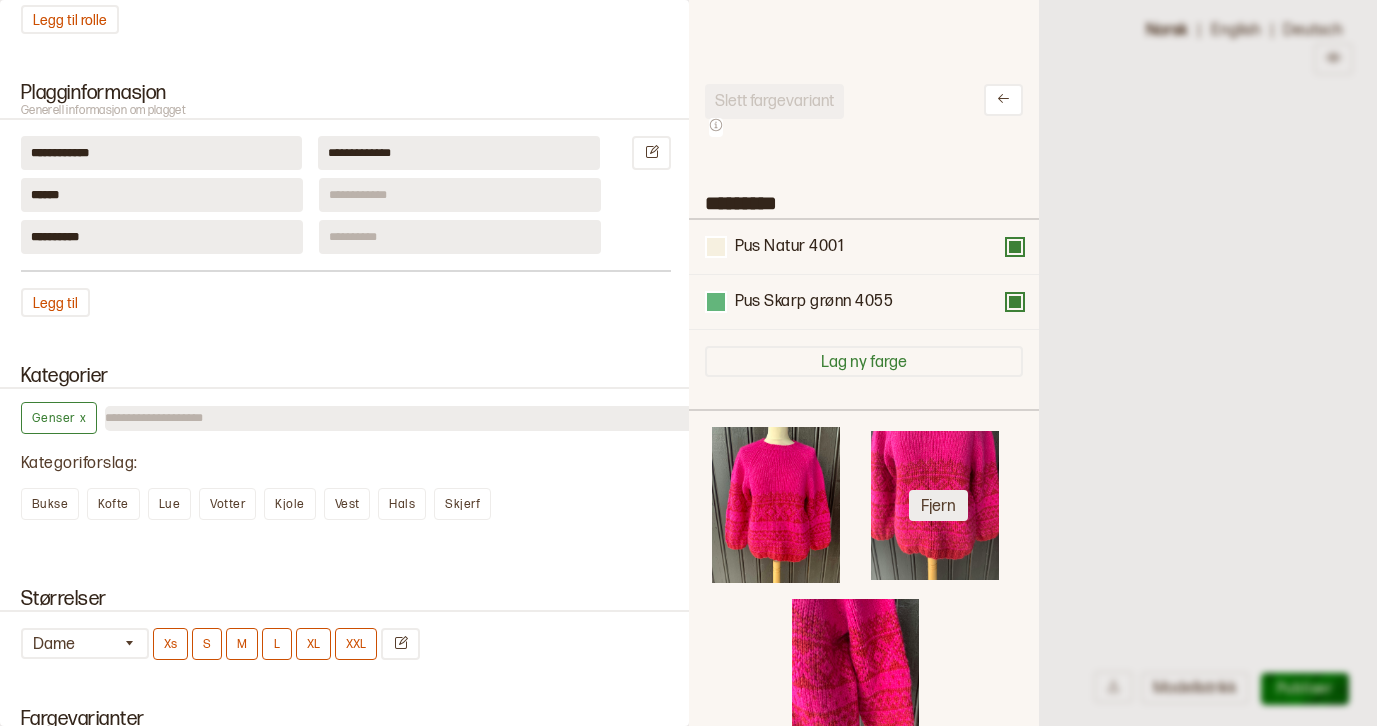 click on "Fjern" at bounding box center (938, 505) 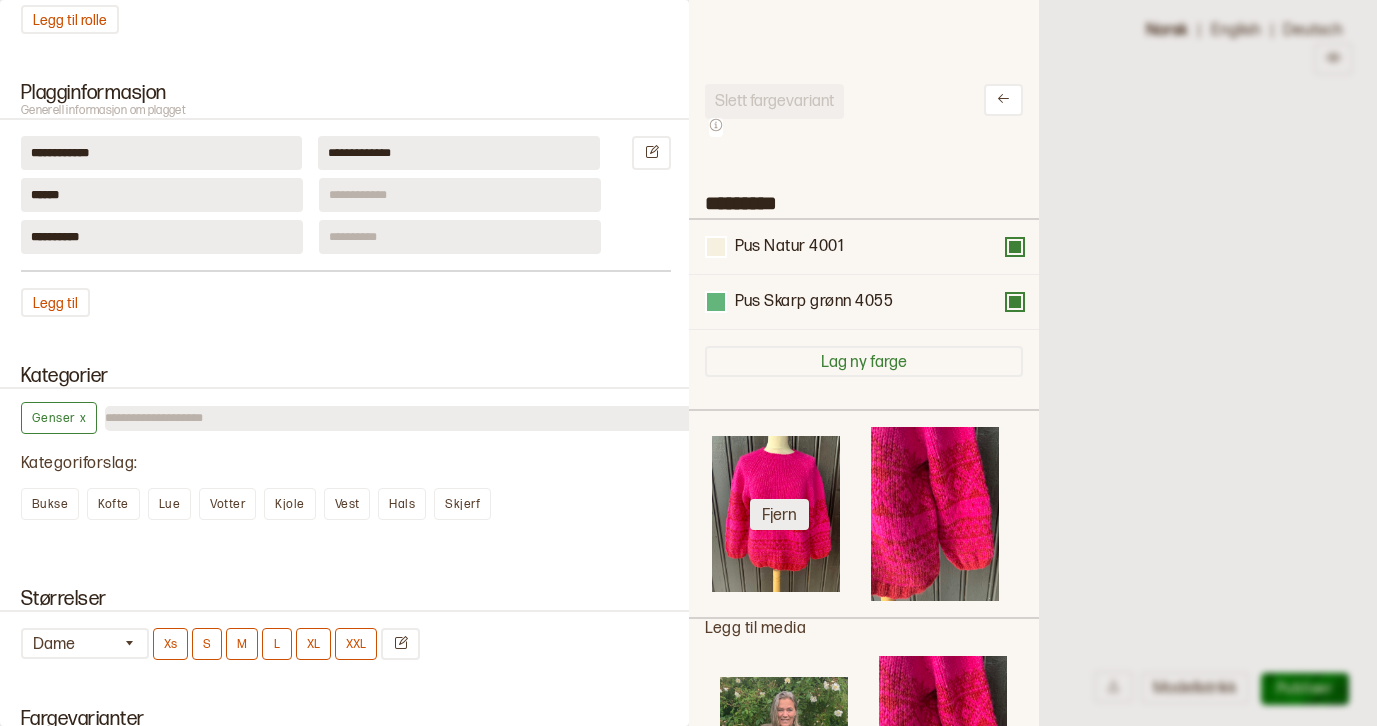 click on "Fjern" at bounding box center (779, 514) 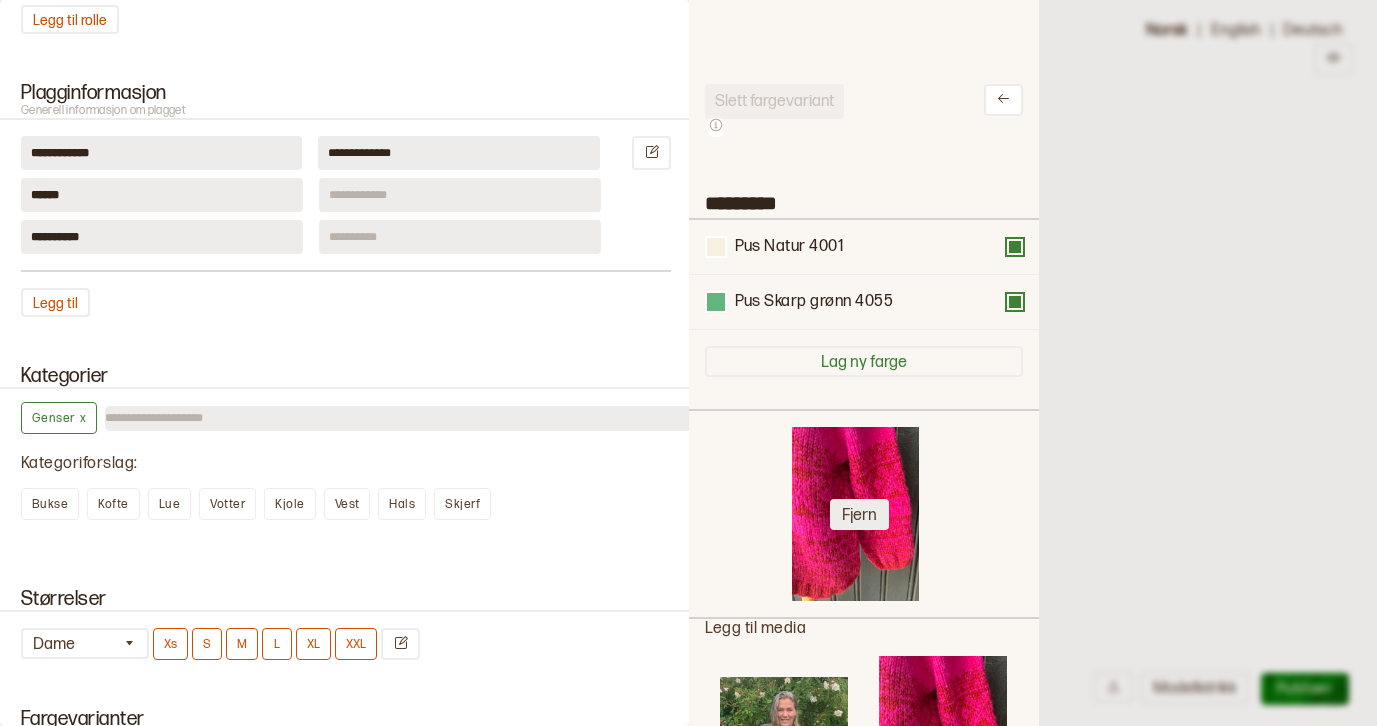 click on "Fjern" at bounding box center [859, 514] 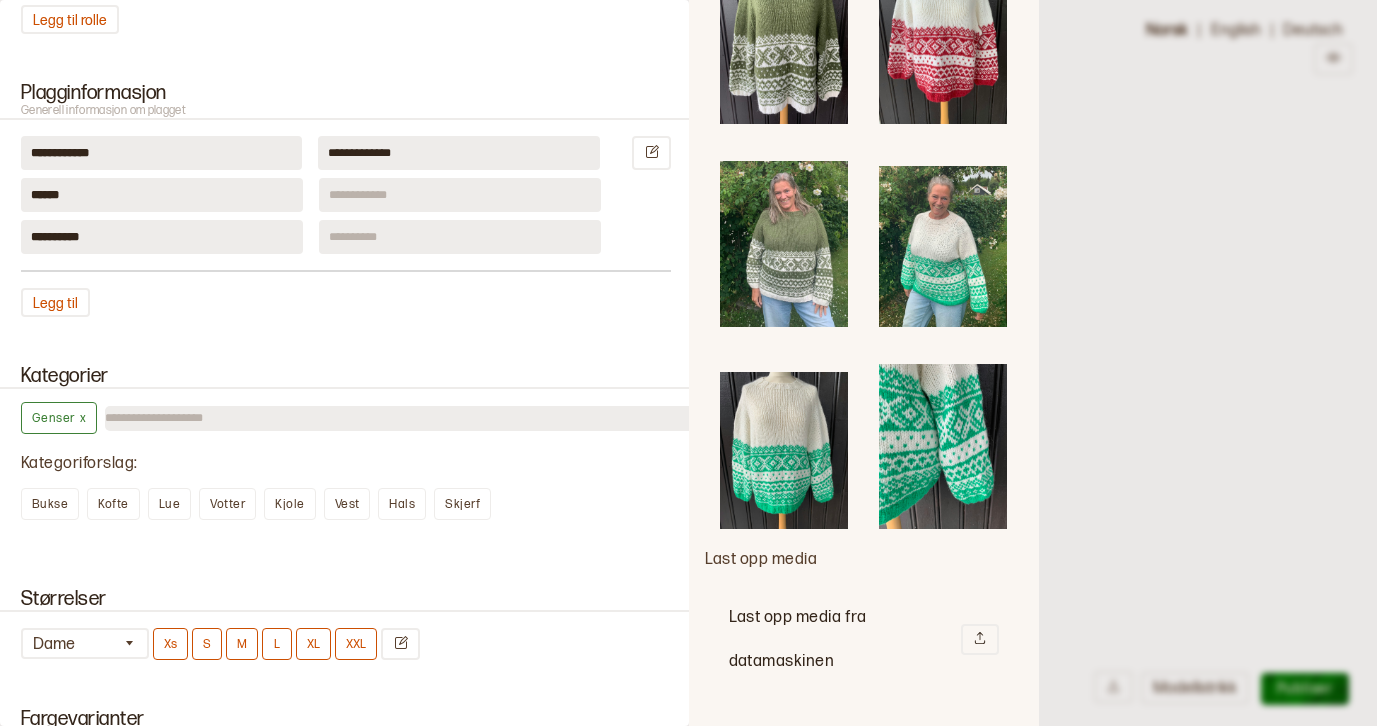 scroll, scrollTop: 2142, scrollLeft: 0, axis: vertical 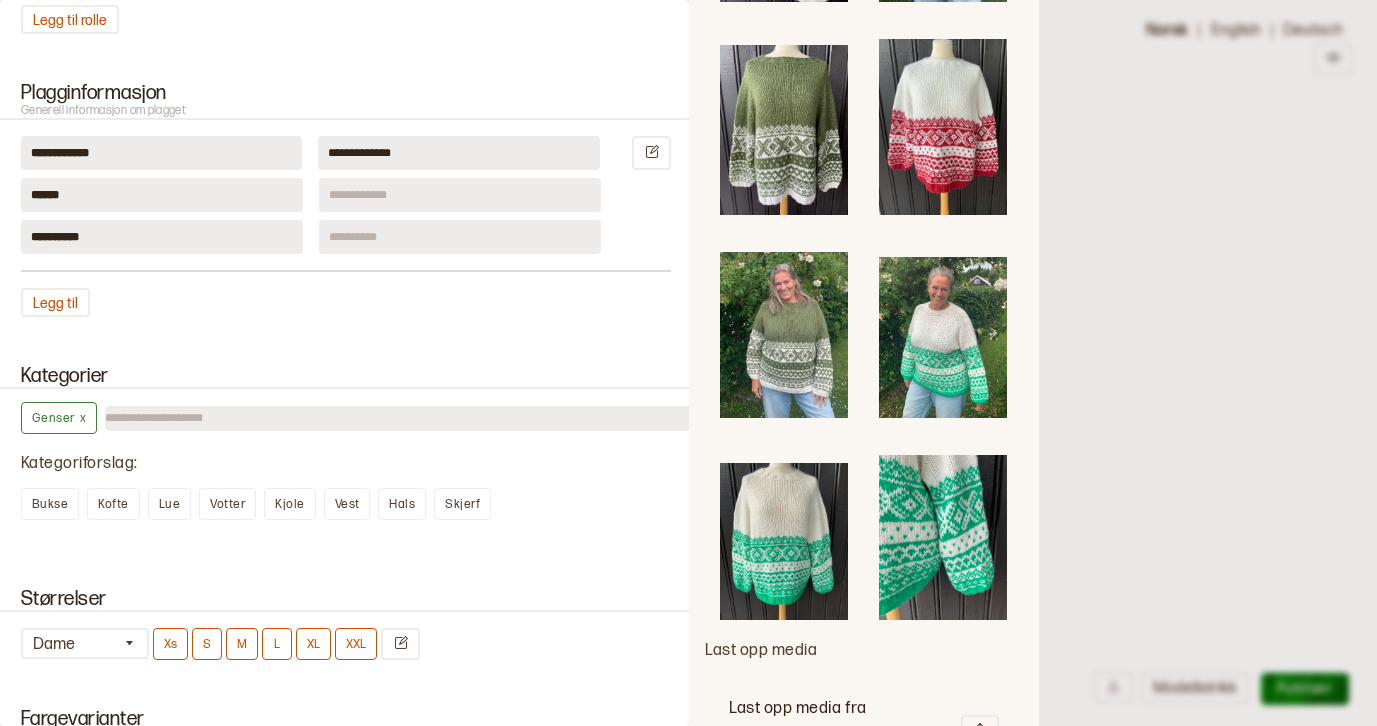 click at bounding box center [942, 338] 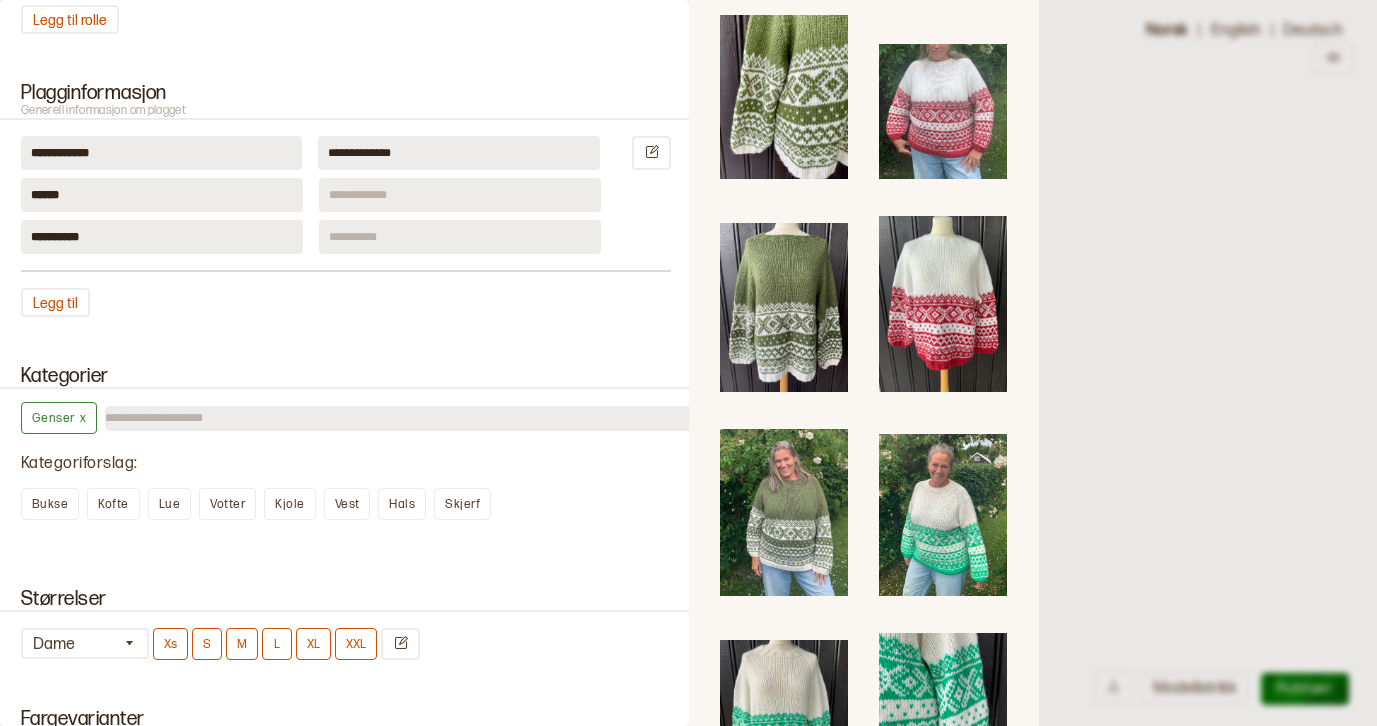click at bounding box center [783, 718] 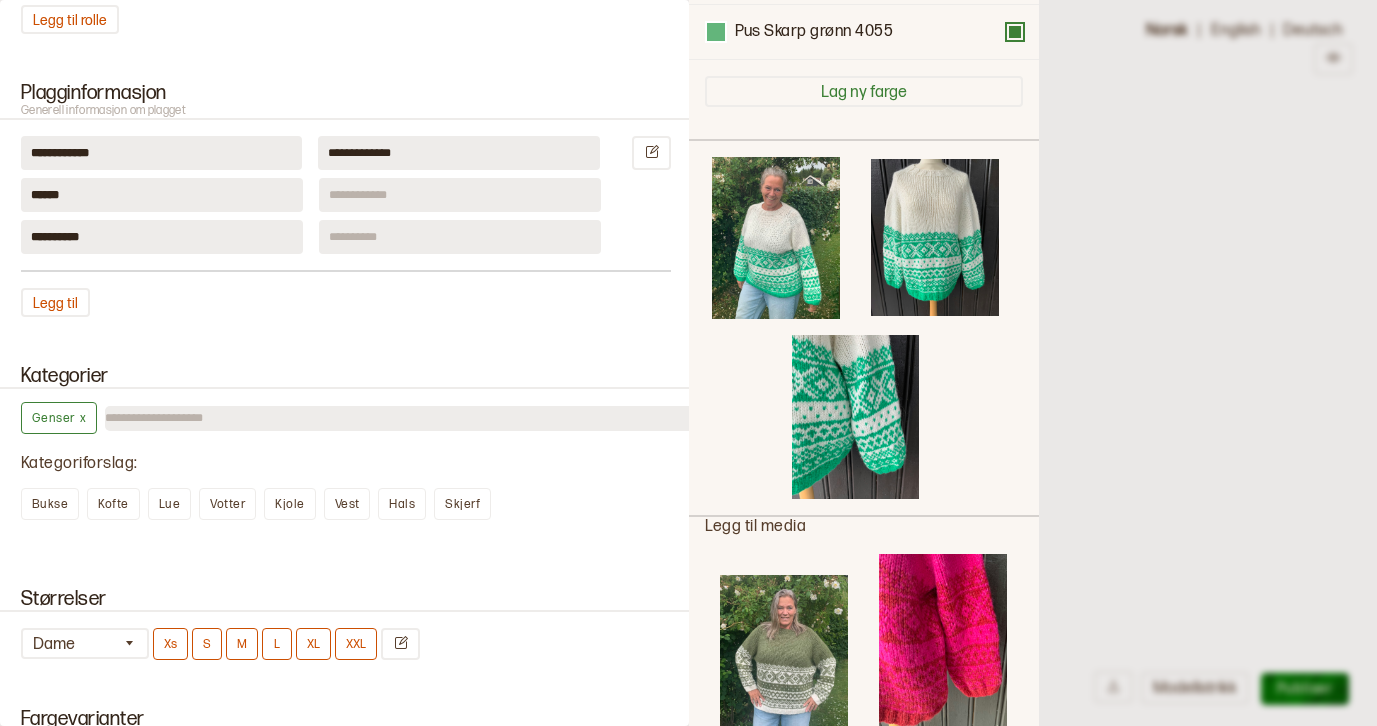 scroll, scrollTop: 0, scrollLeft: 0, axis: both 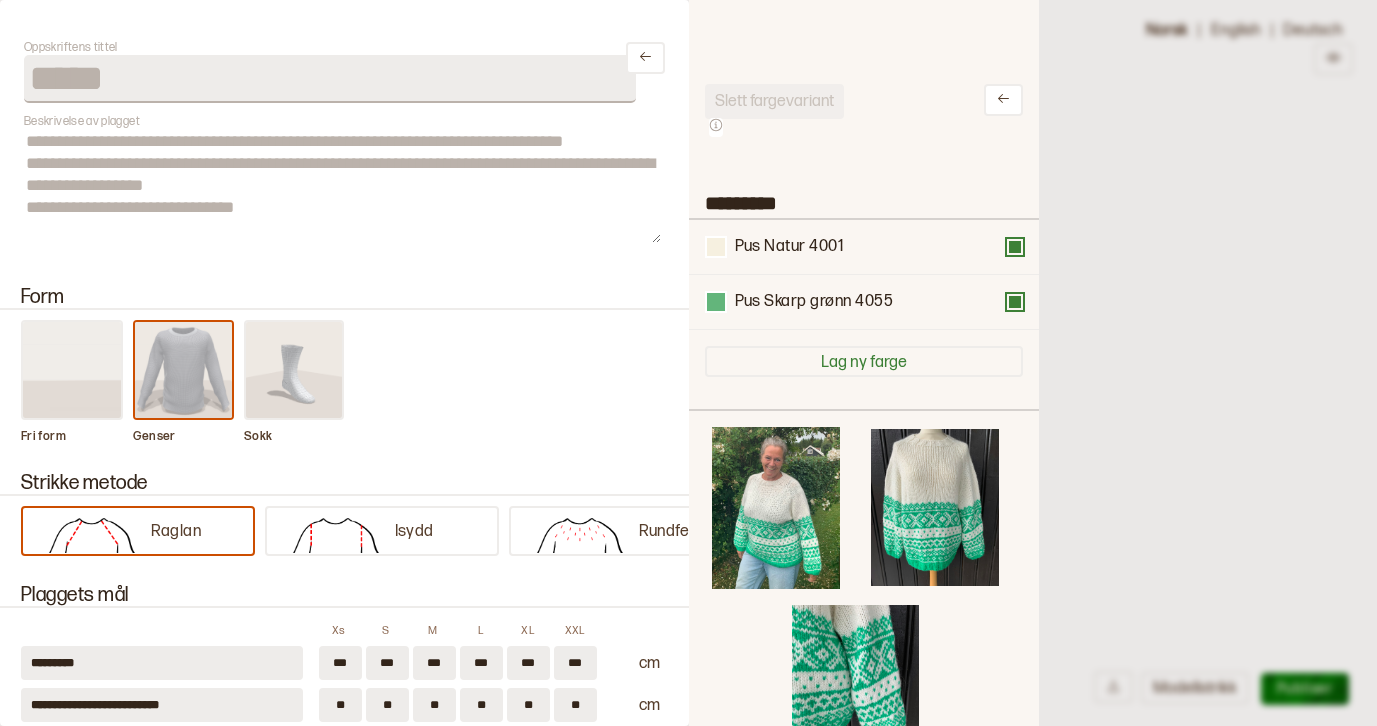 click at bounding box center (688, 363) 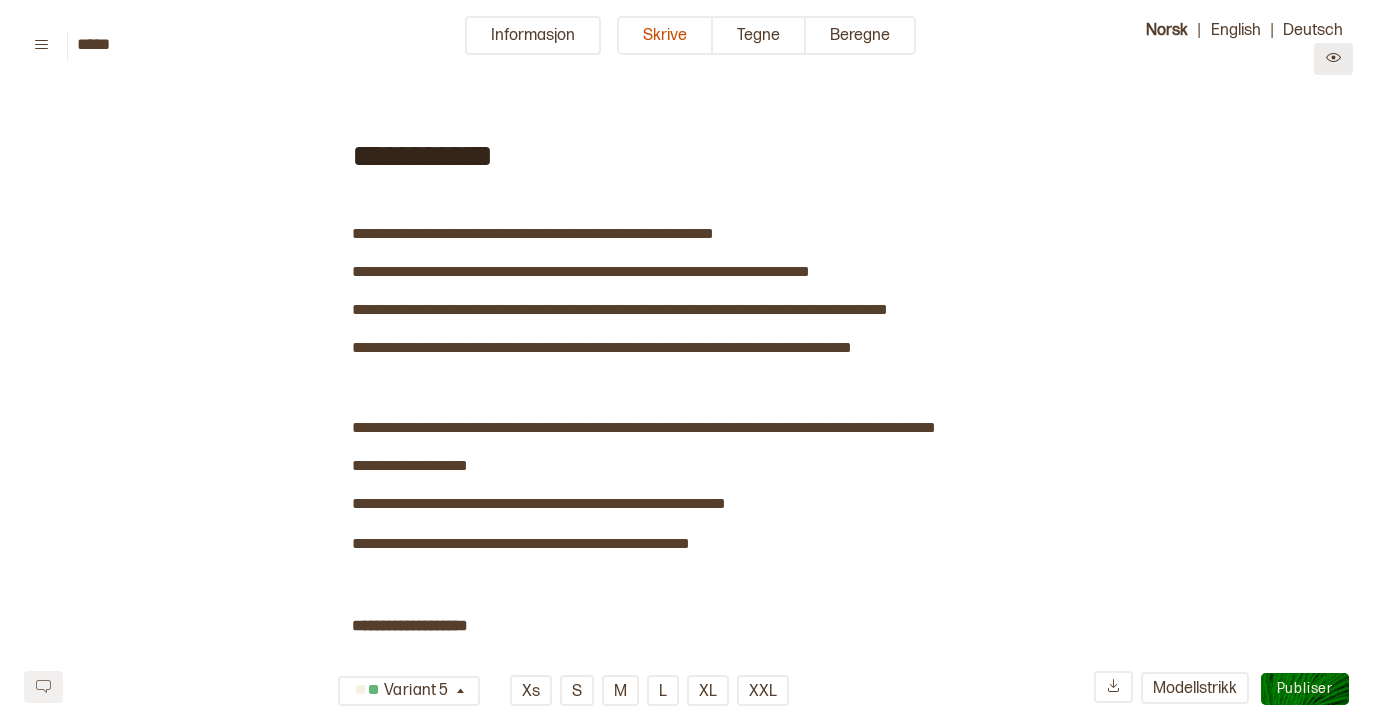 click 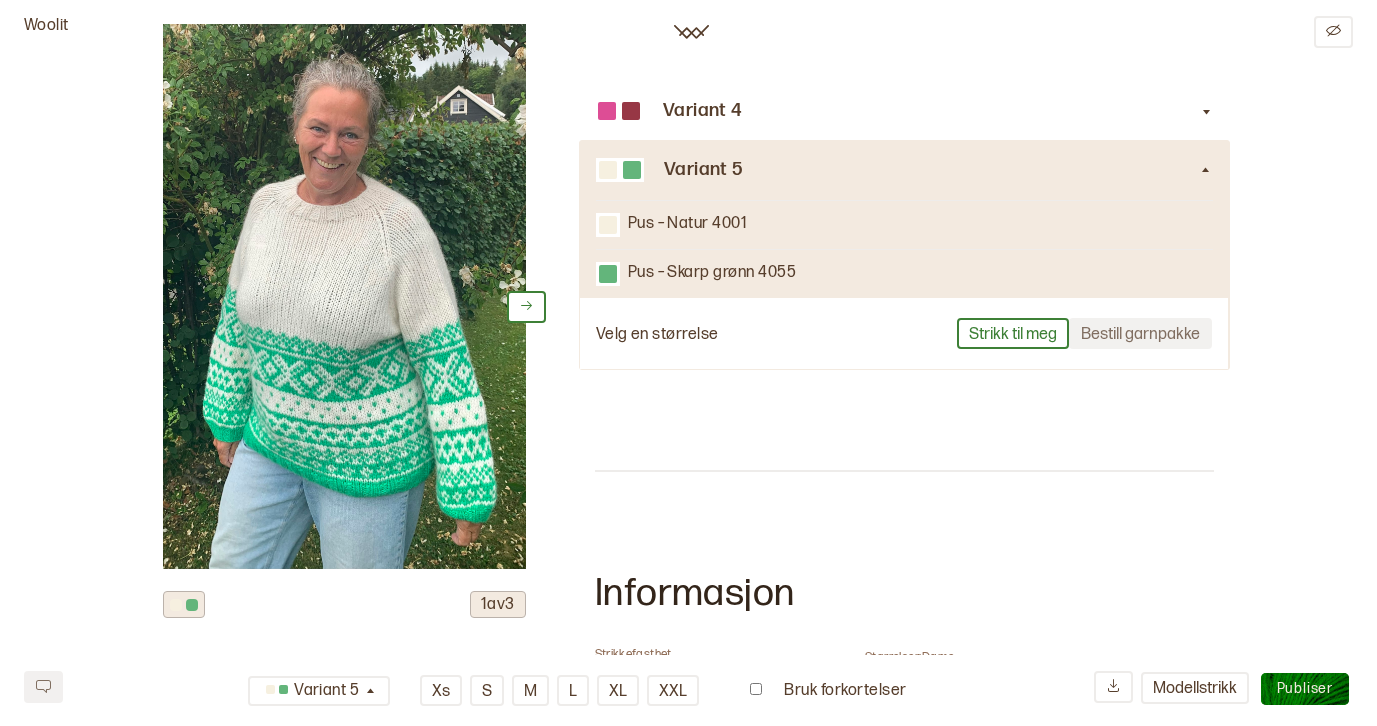 scroll, scrollTop: 401, scrollLeft: 0, axis: vertical 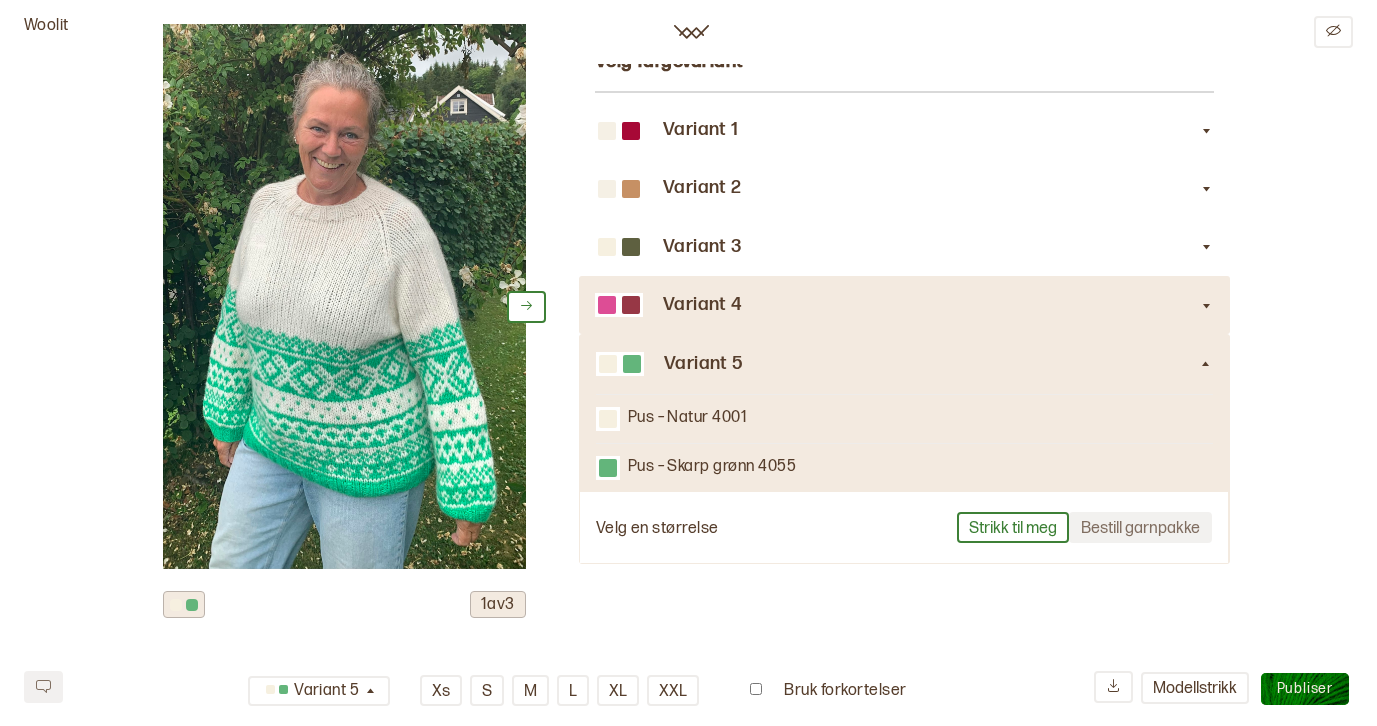 click on "Variant 4" at bounding box center (931, 305) 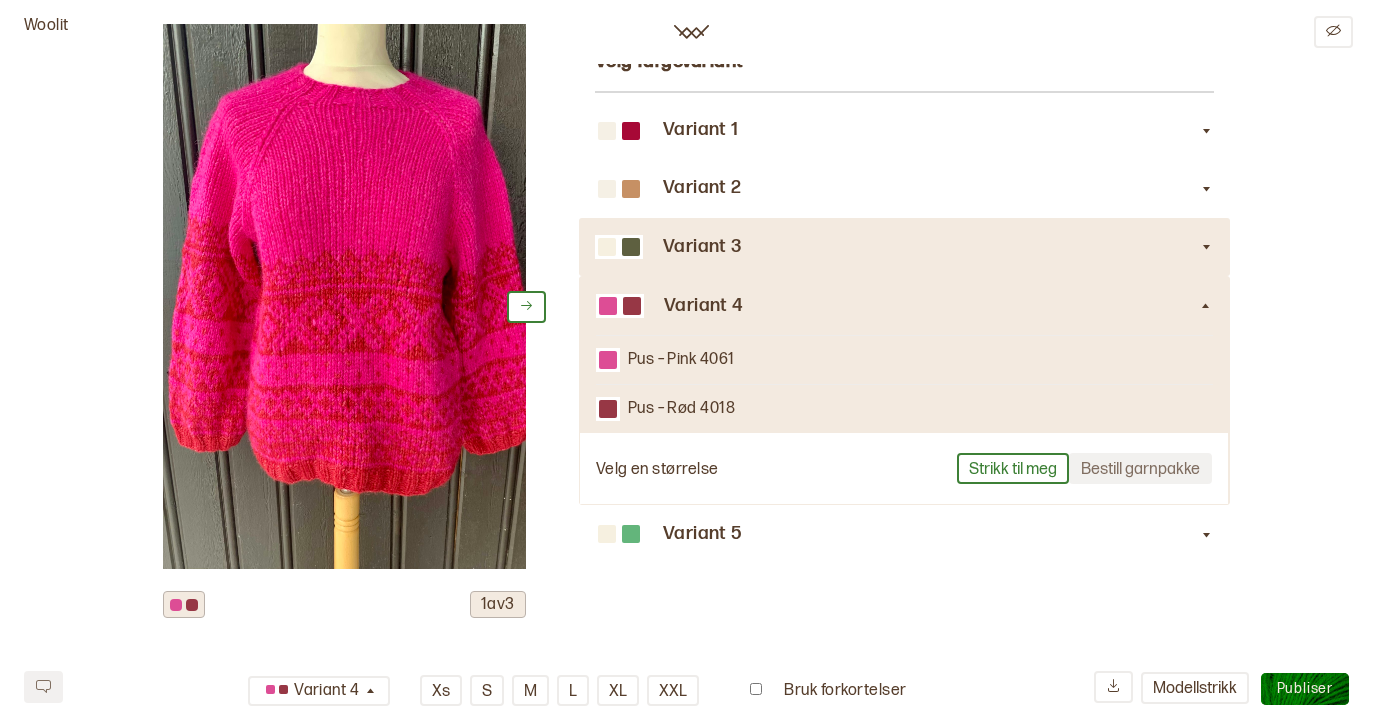 click on "Variant 3" at bounding box center [931, 247] 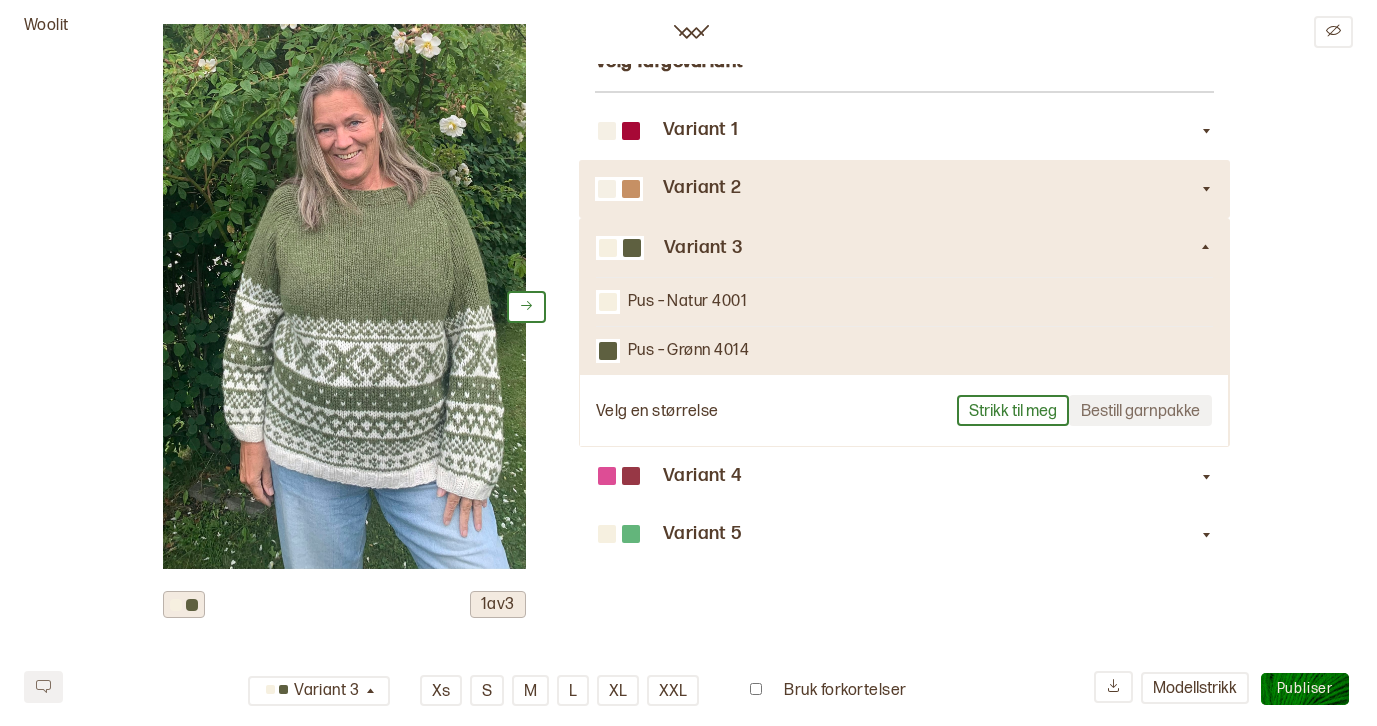 click on "Variant 2" at bounding box center [931, 188] 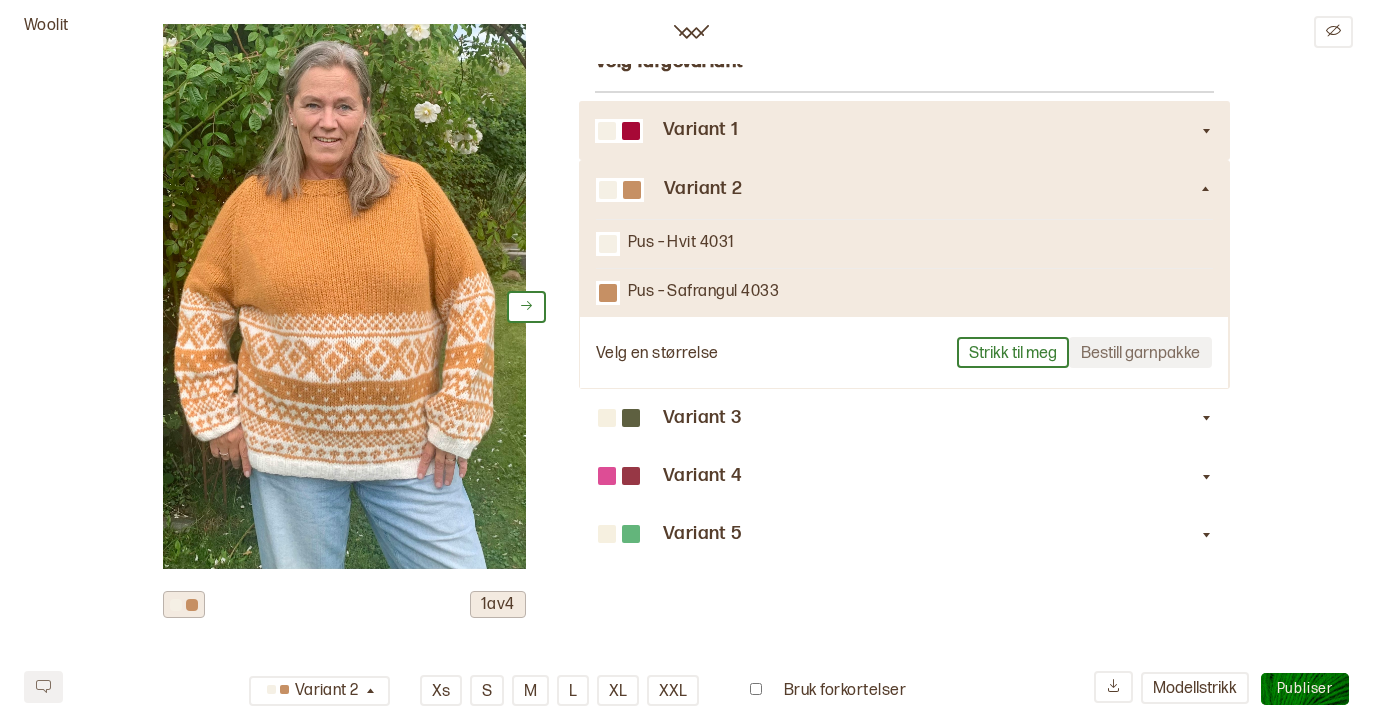 click on "Variant 1" at bounding box center (931, 130) 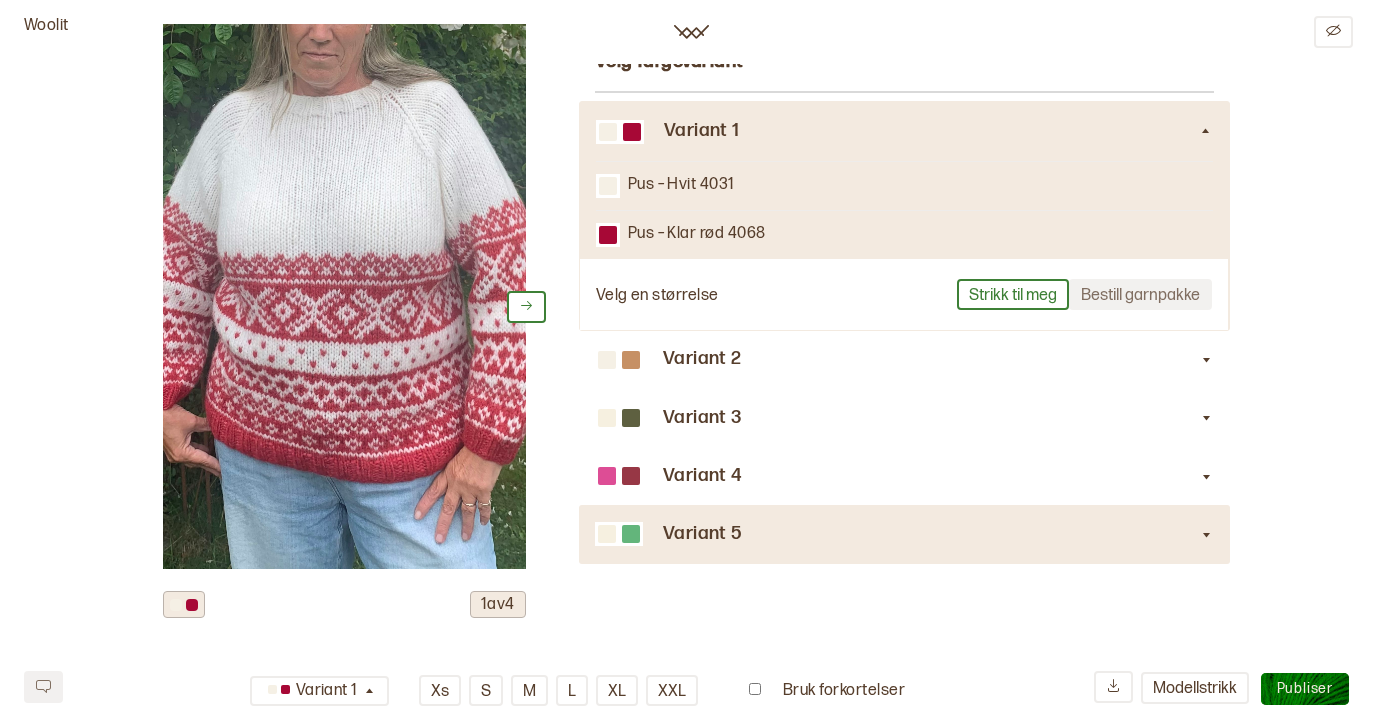 click on "Variant 5" at bounding box center [931, 534] 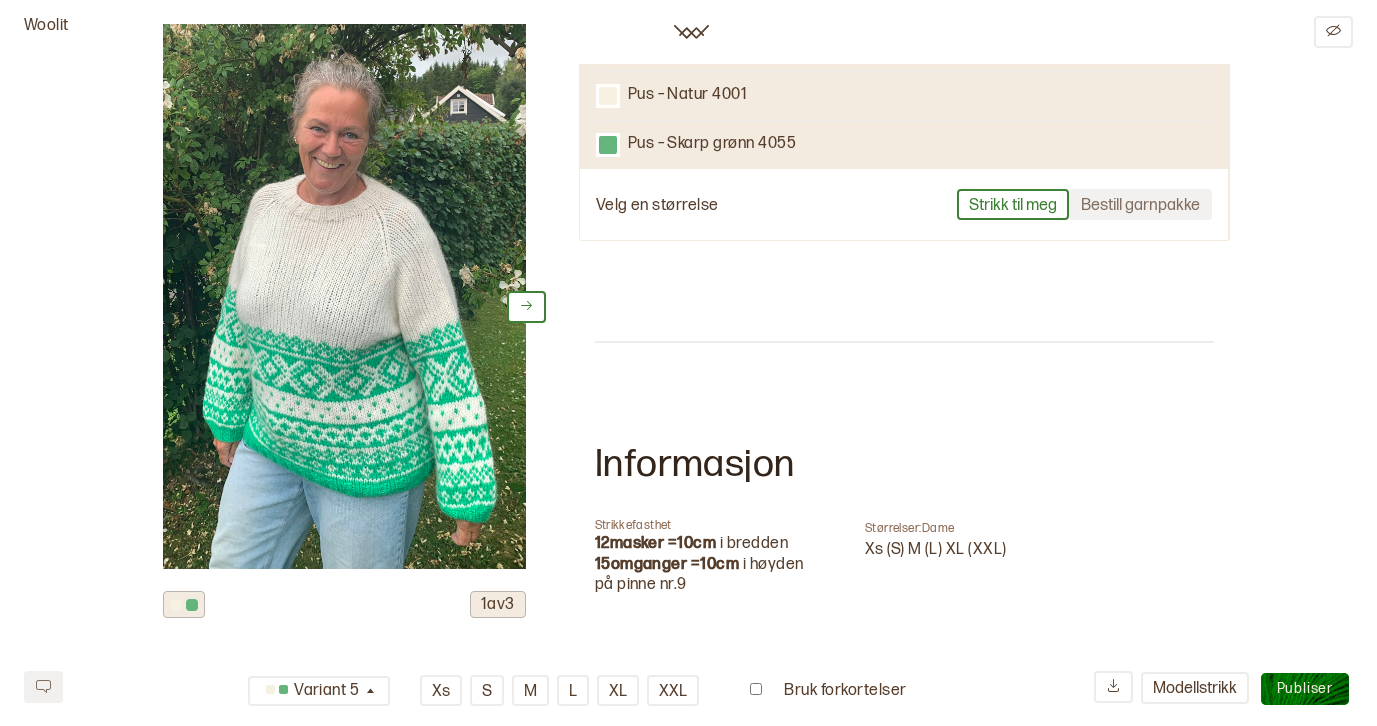 scroll, scrollTop: 751, scrollLeft: 0, axis: vertical 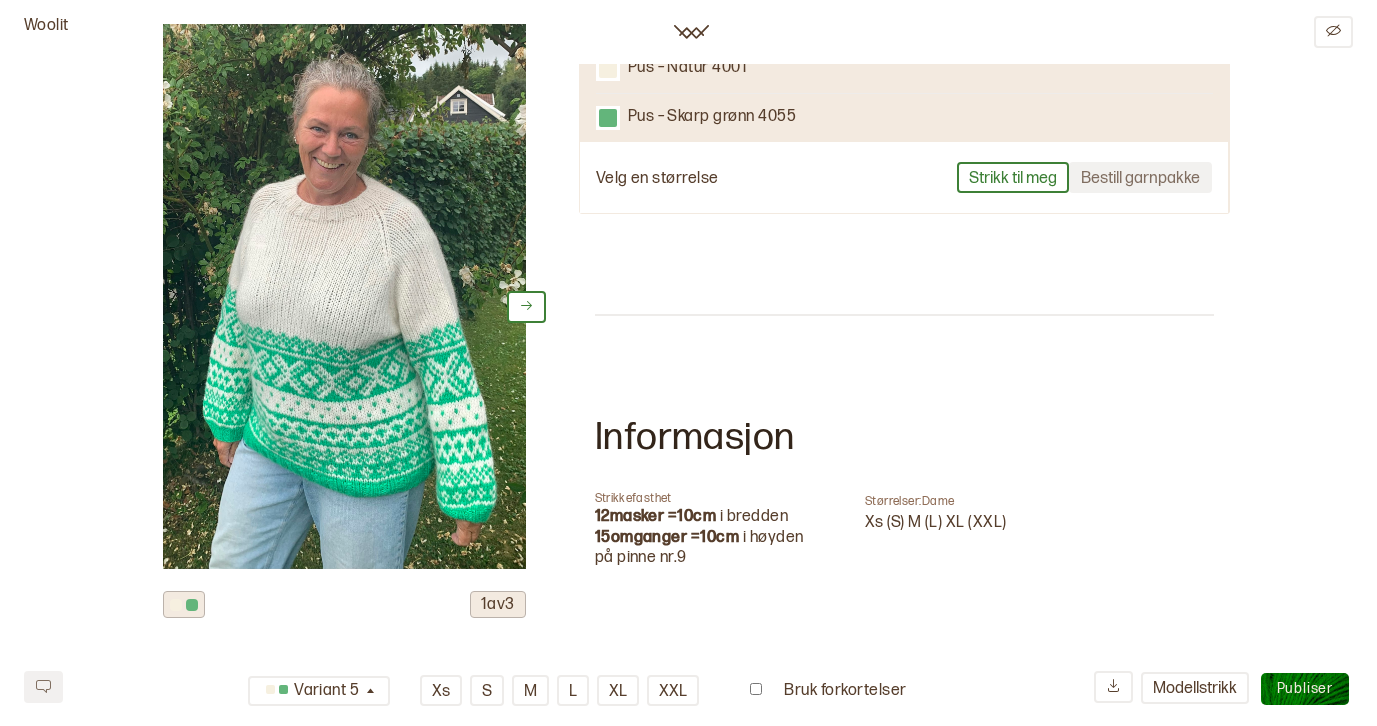 click on "Publiser" at bounding box center [1305, 688] 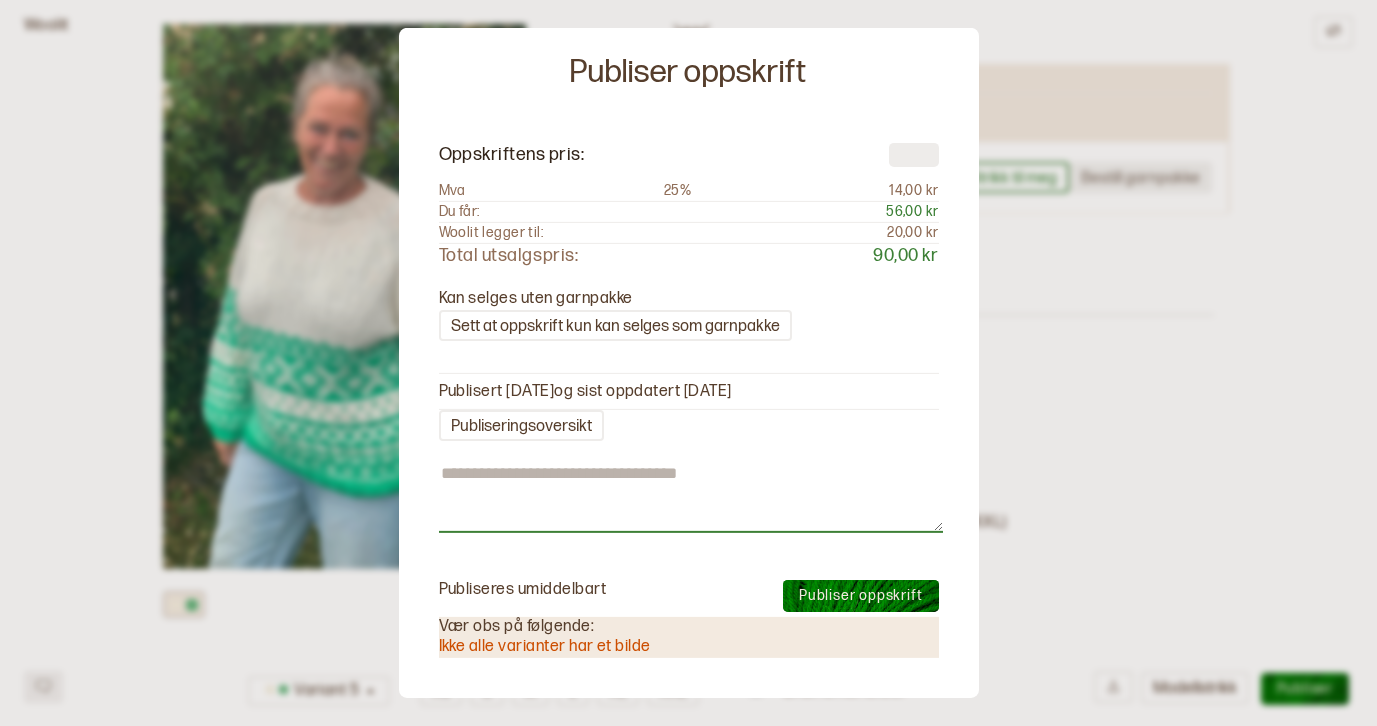 click at bounding box center (691, 497) 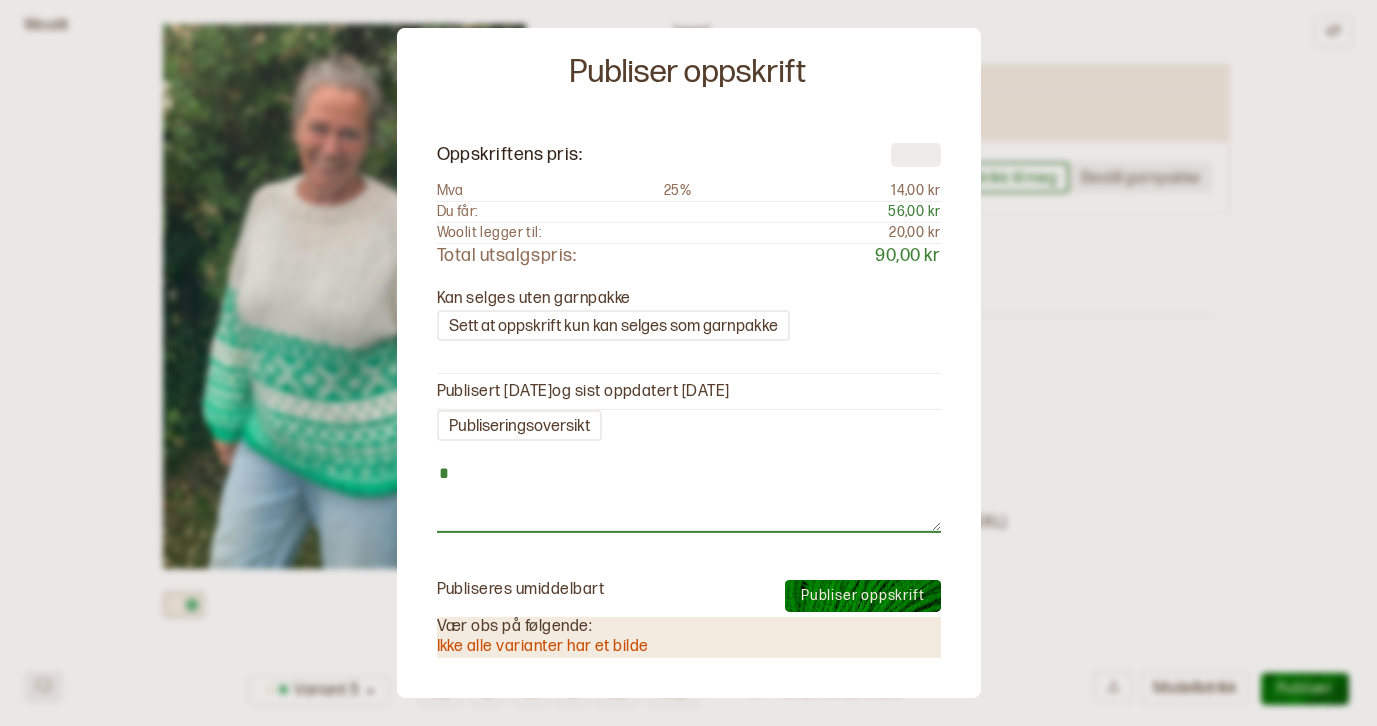 type on "*" 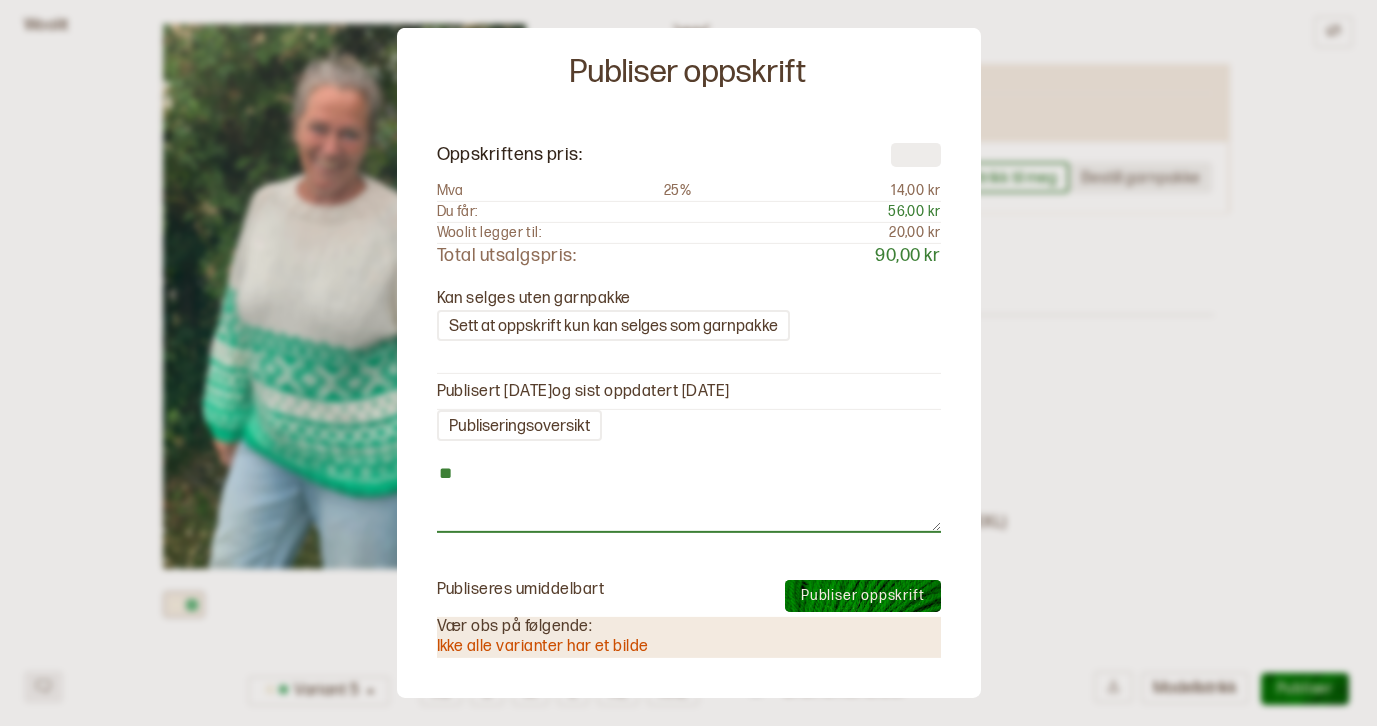 type on "*" 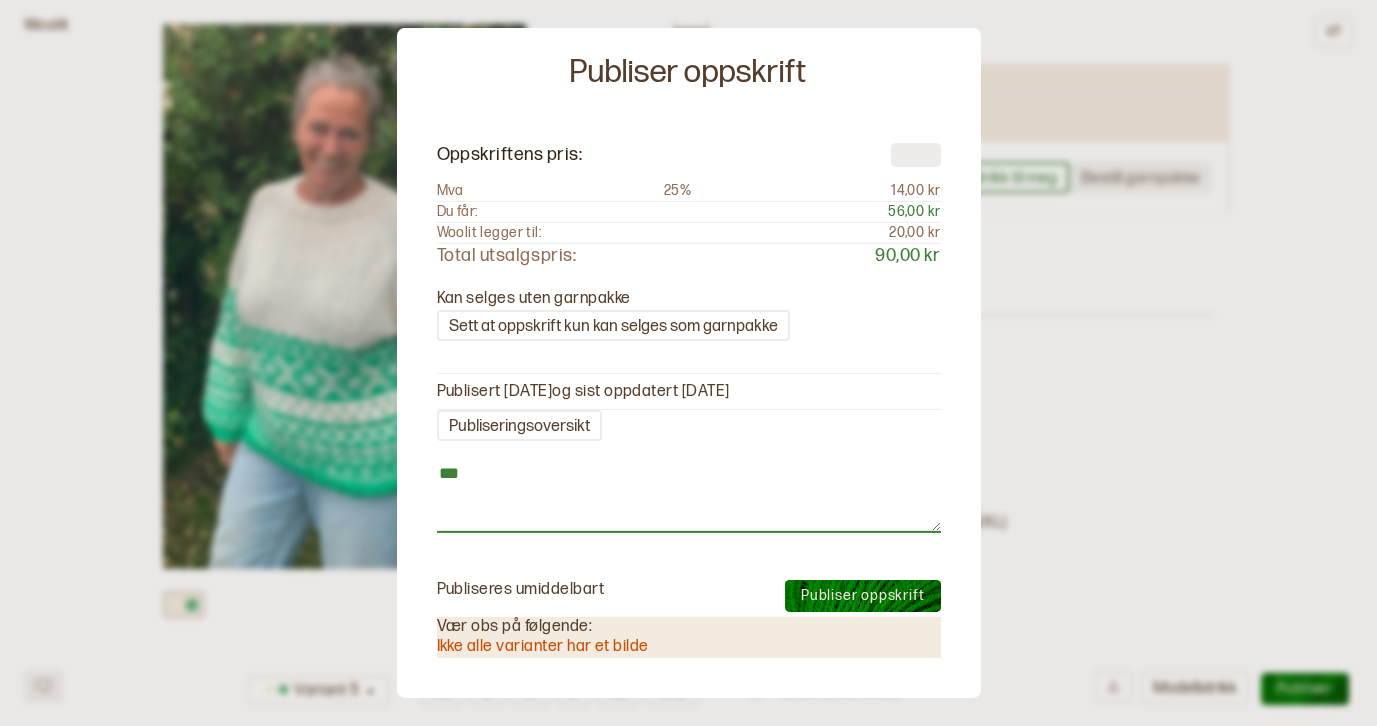 type on "*" 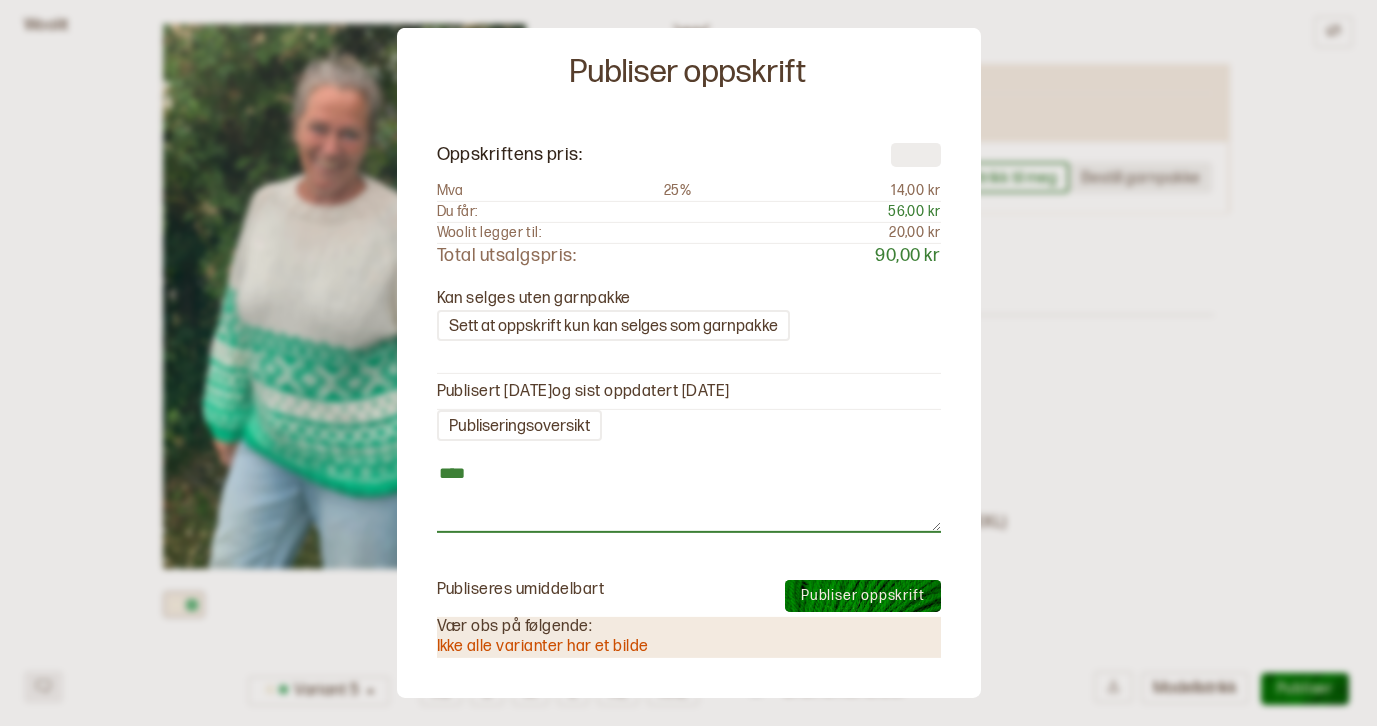 type on "*" 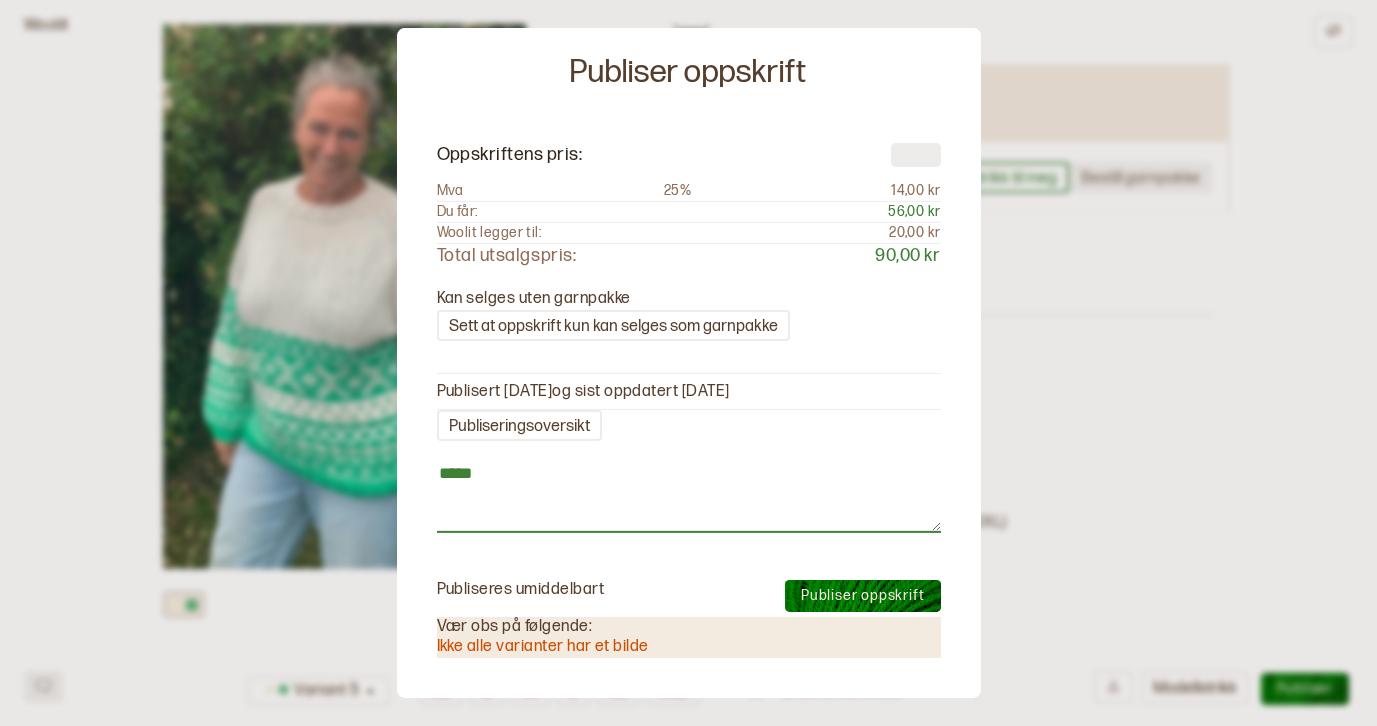 type on "*" 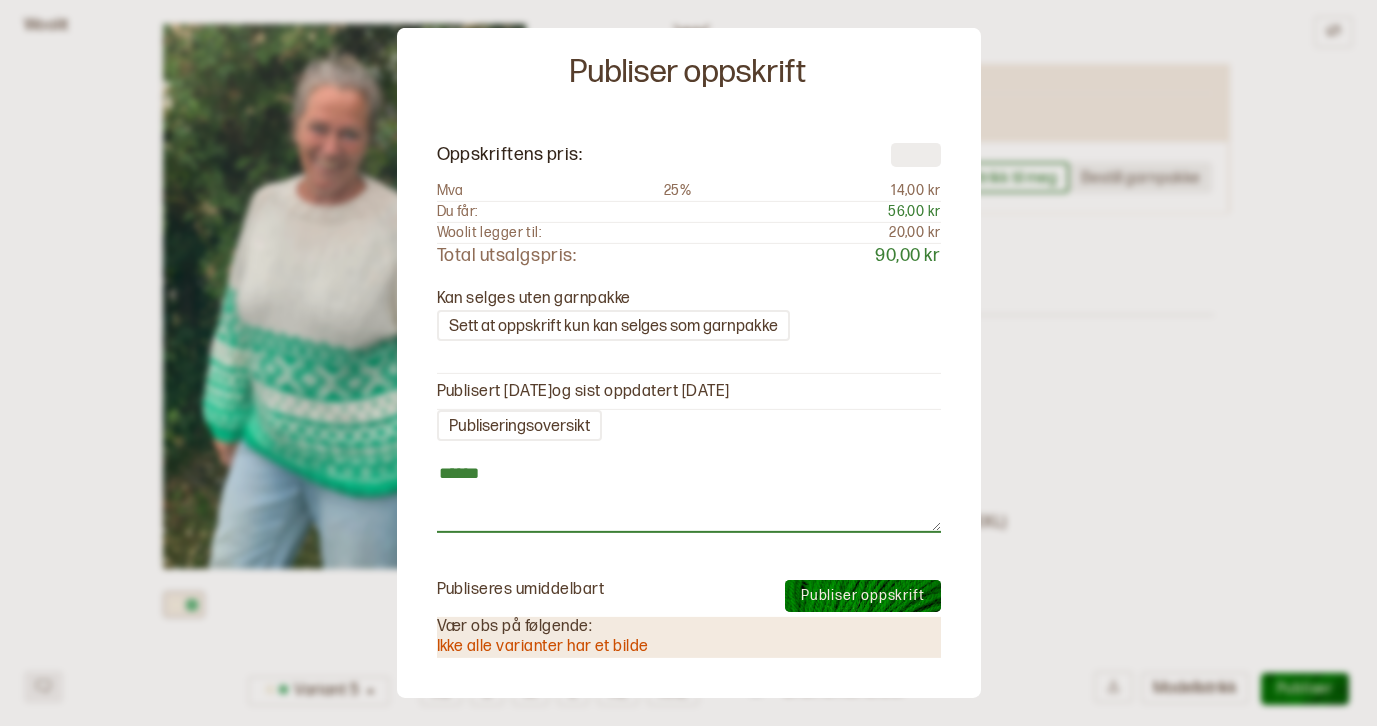 type on "*" 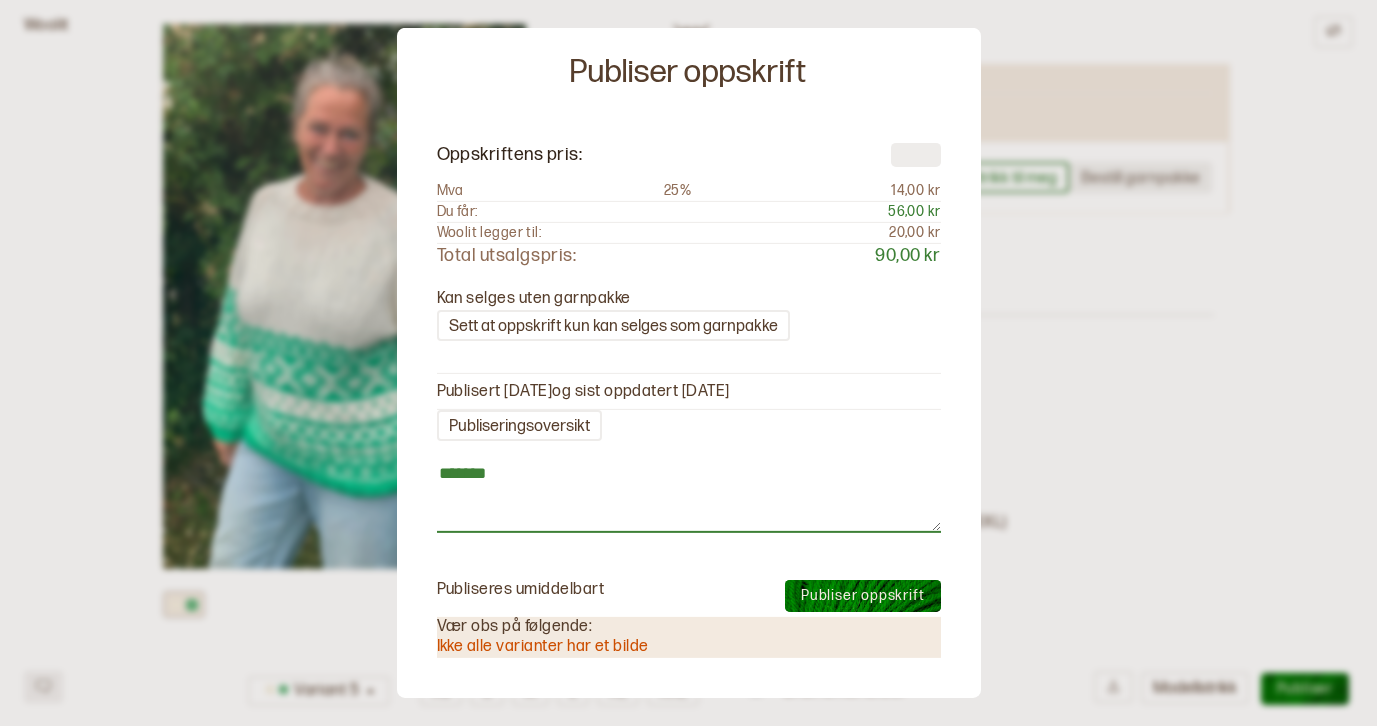 type on "*" 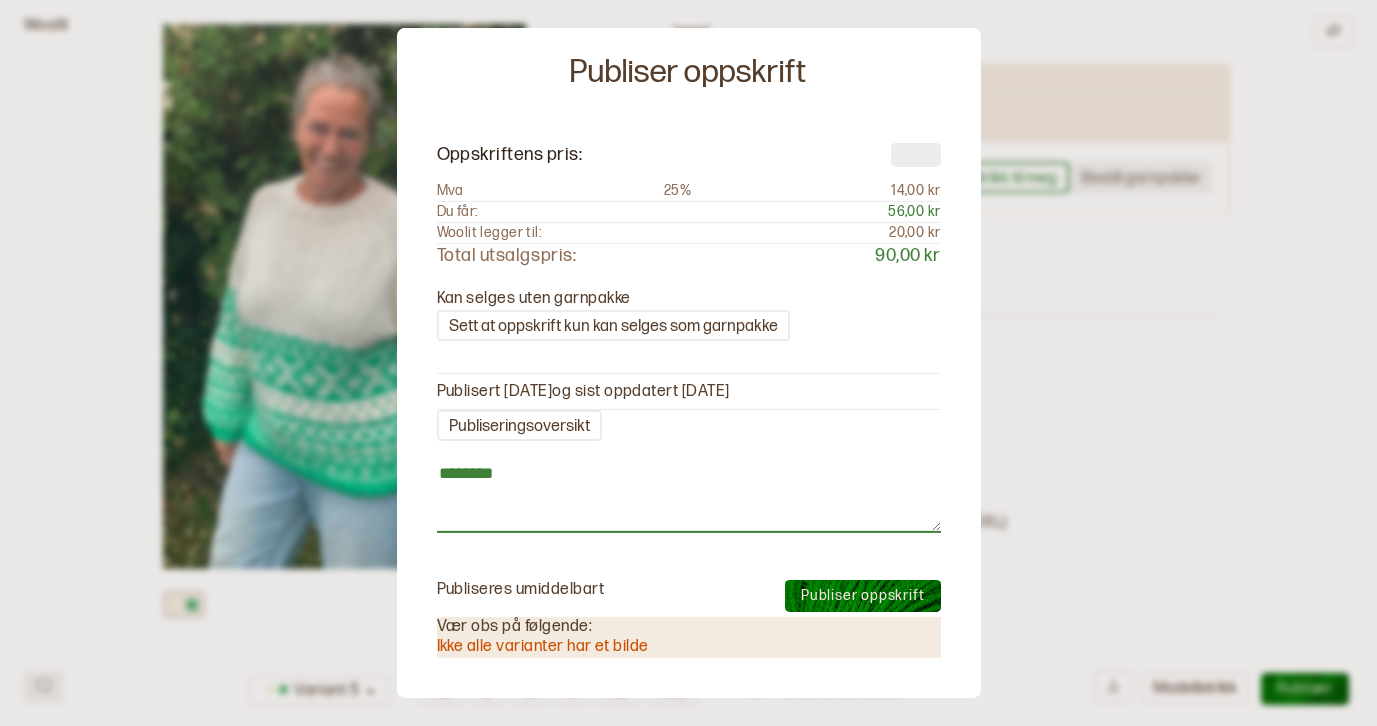 type on "*" 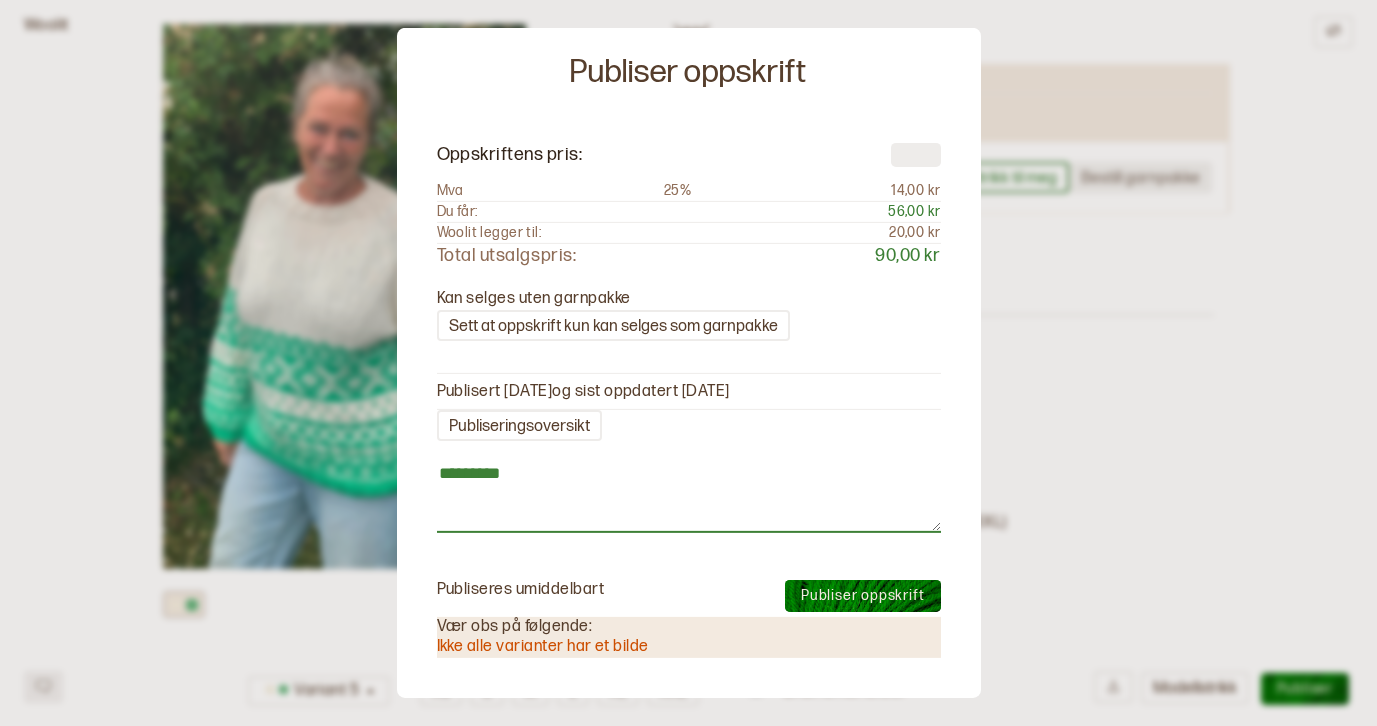 type on "*" 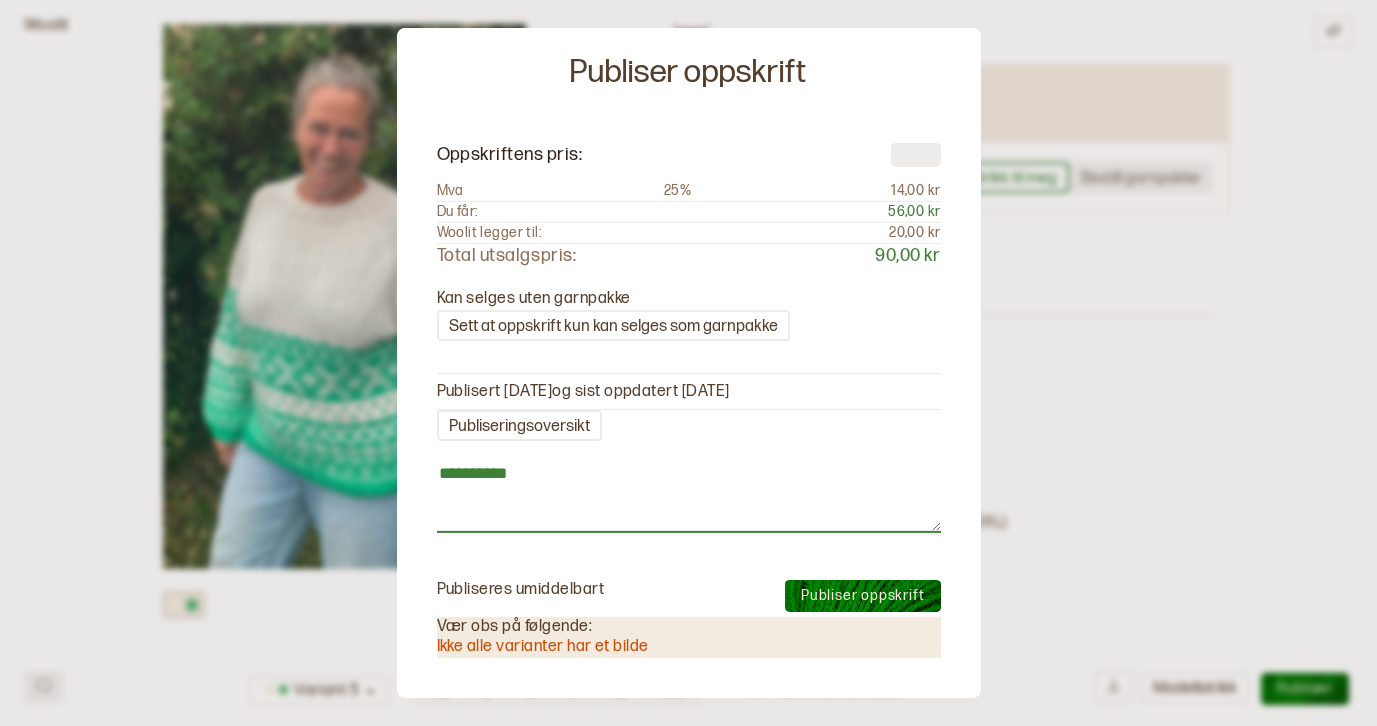 type on "*" 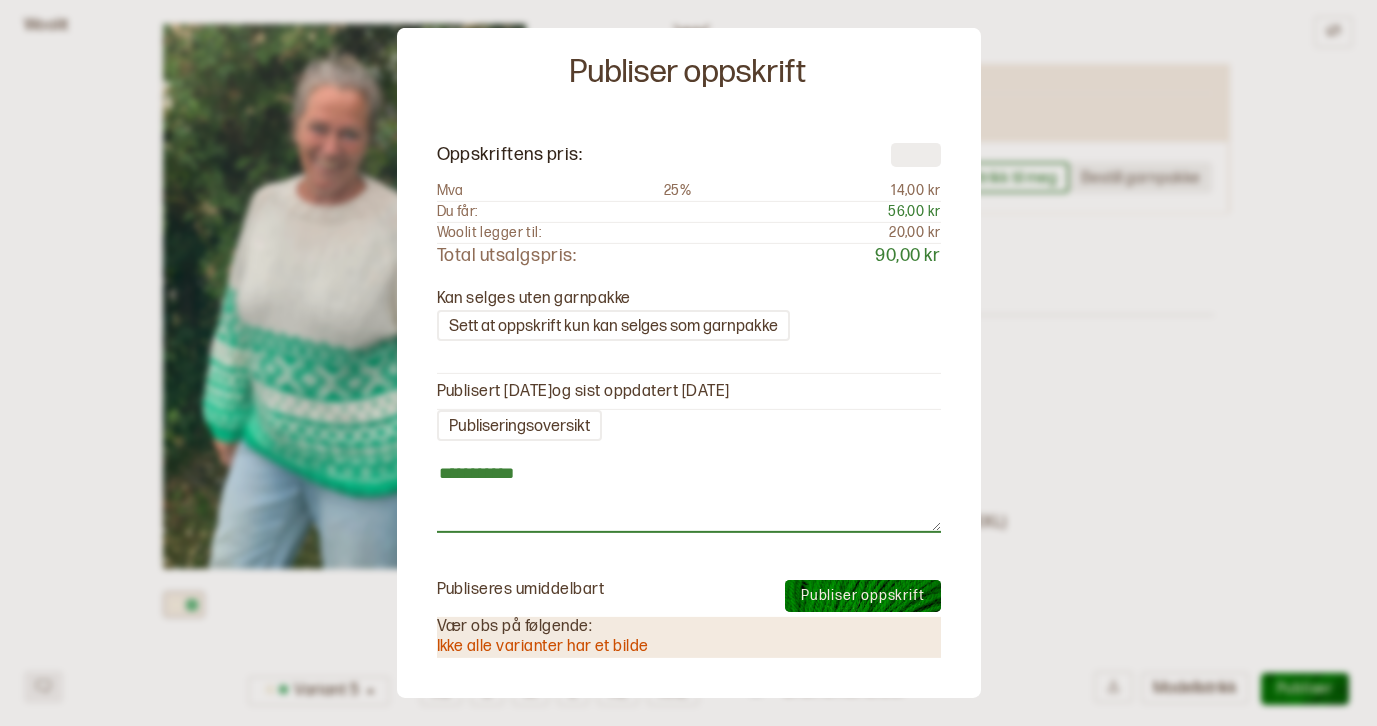 type on "*" 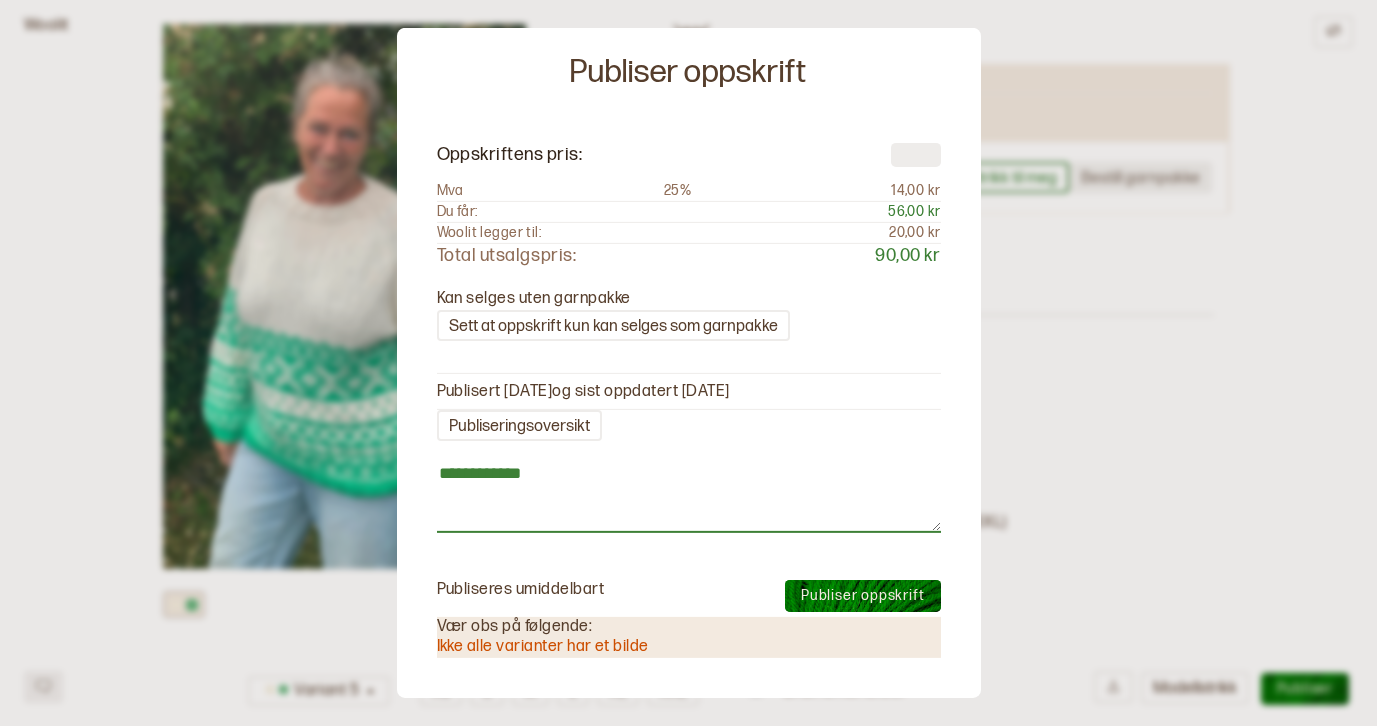 type on "*" 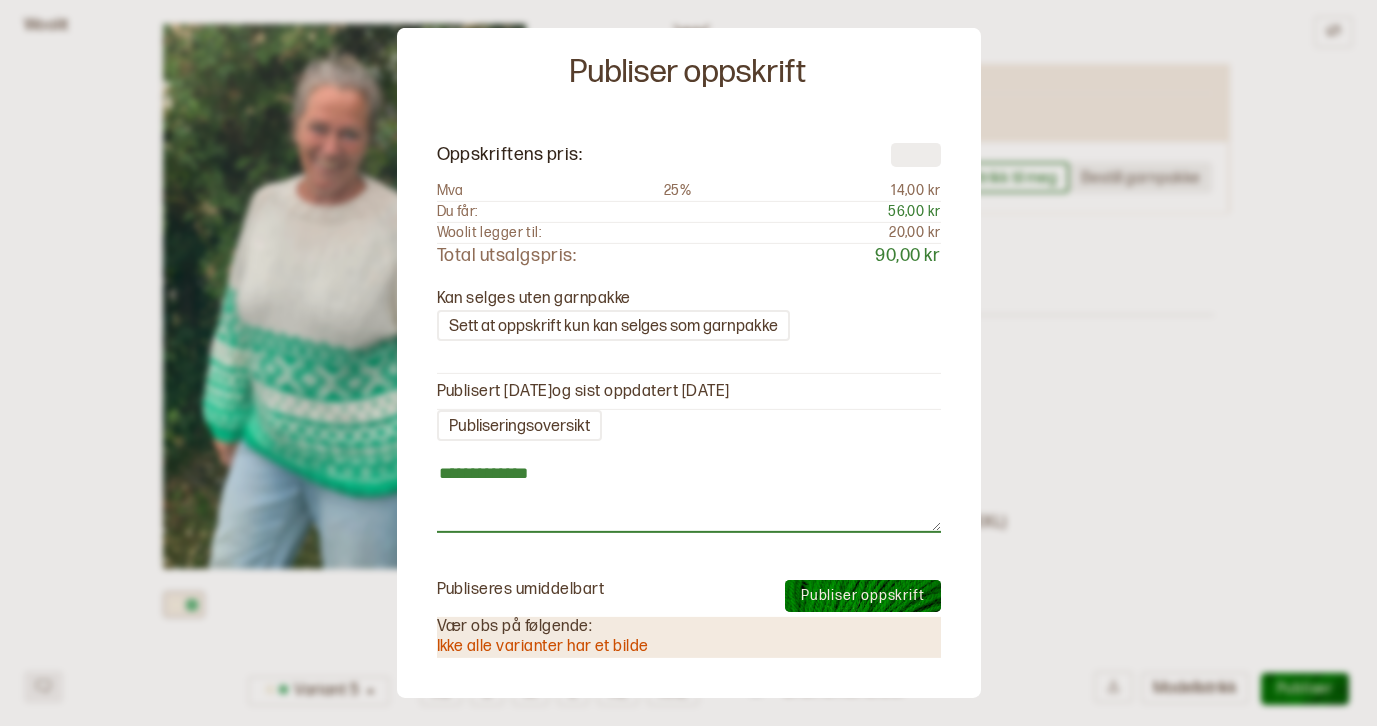 type on "*" 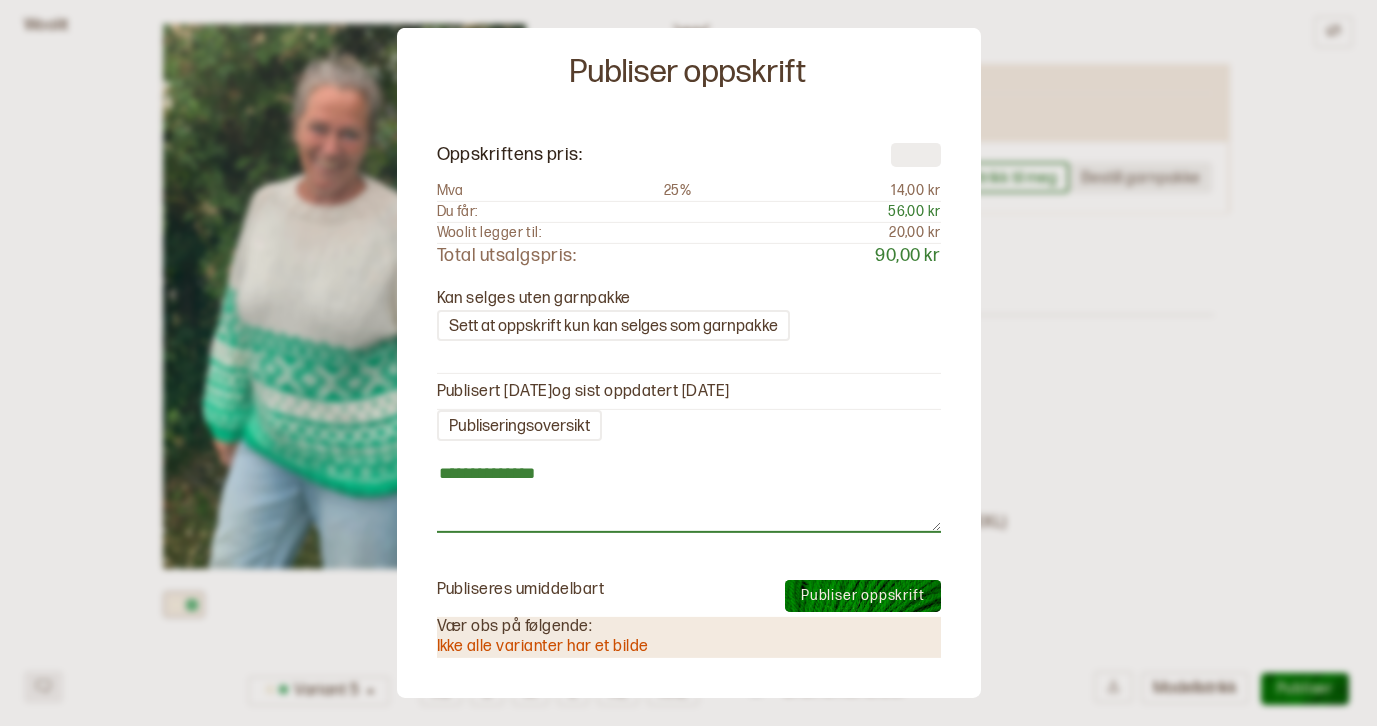 type on "*" 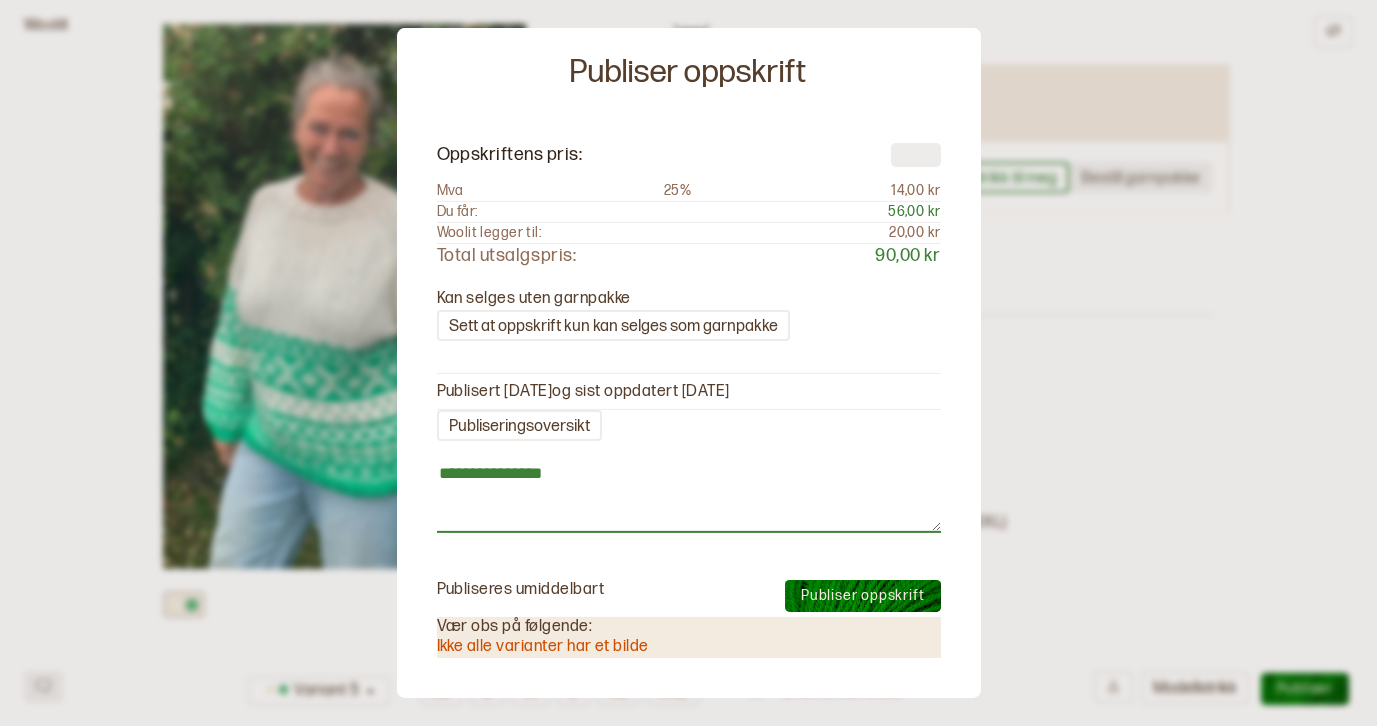 type on "*" 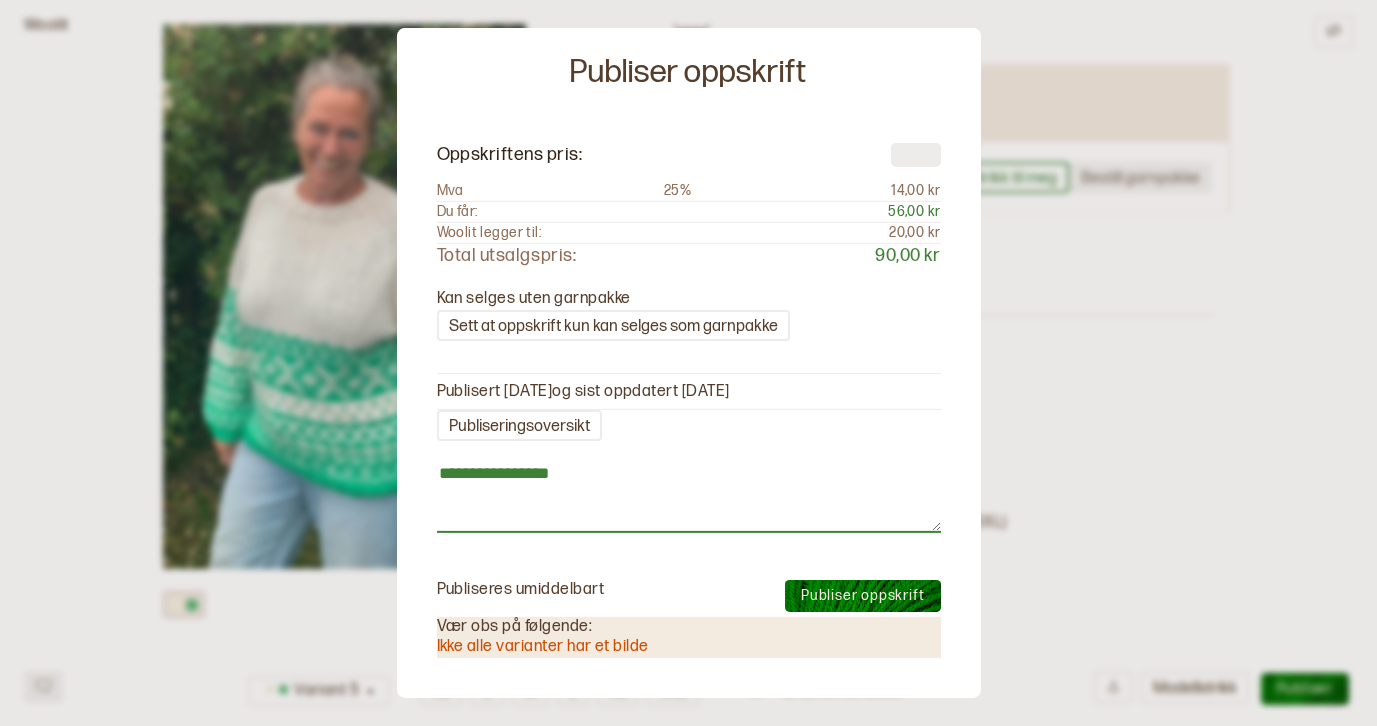 type on "*" 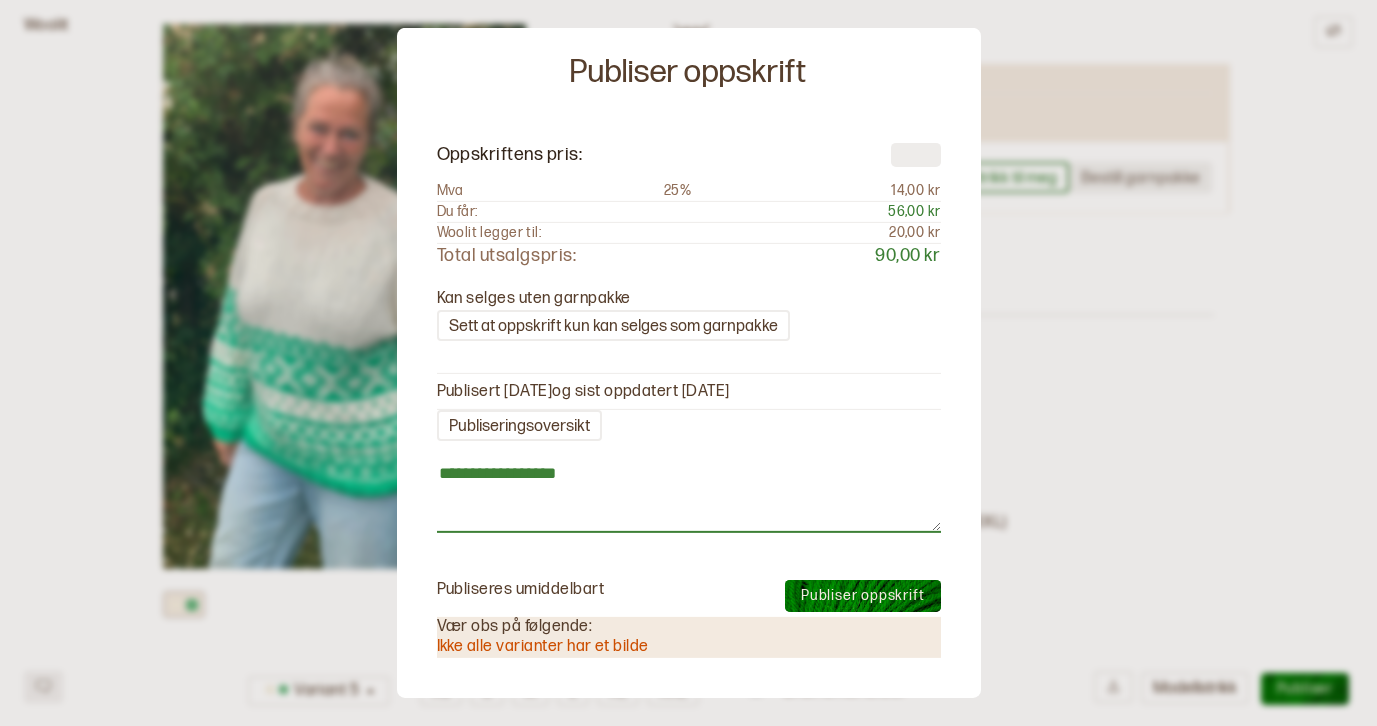 type on "*" 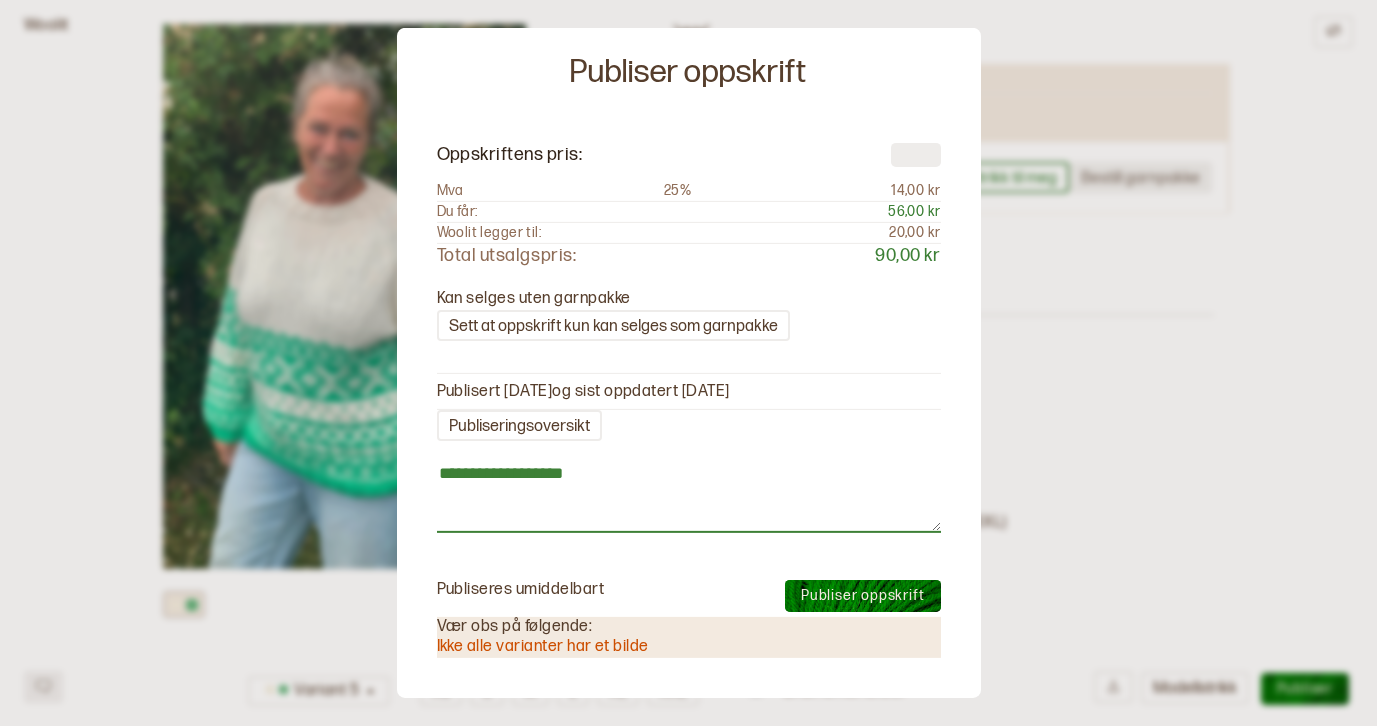 type on "*" 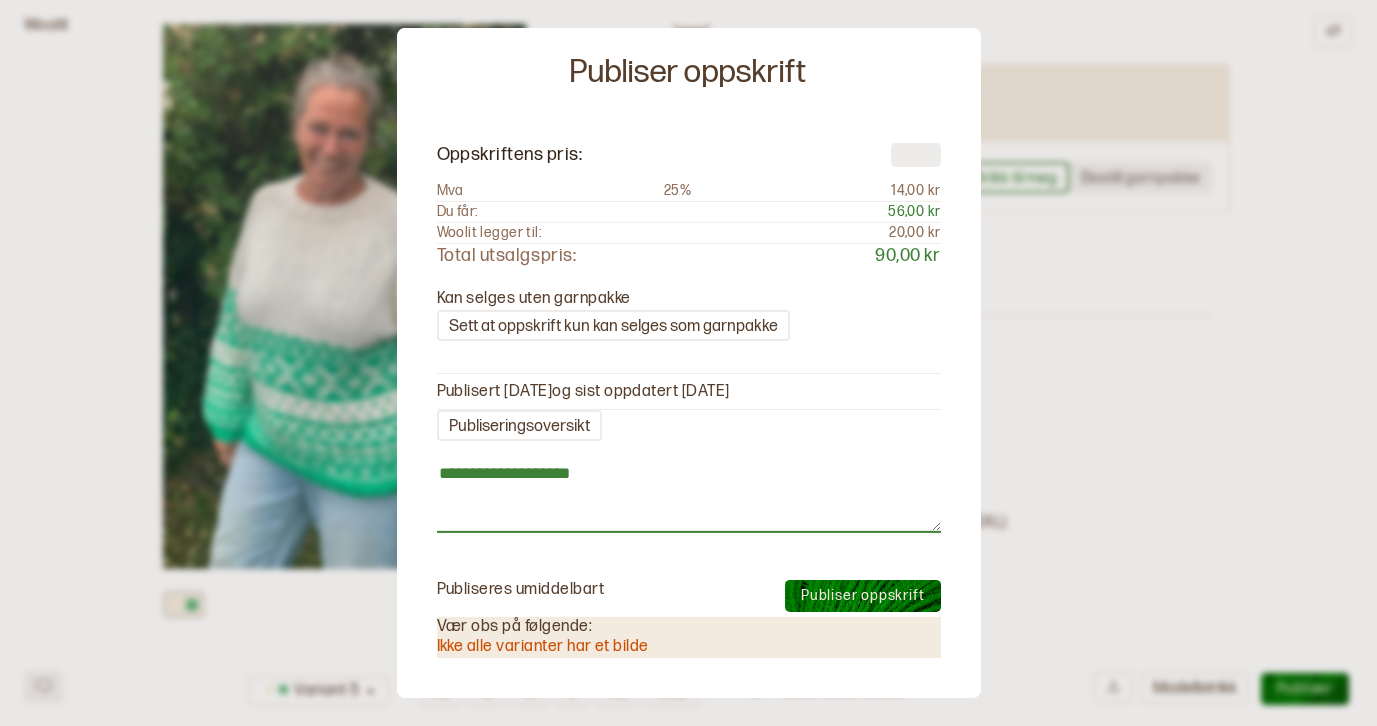 type on "**********" 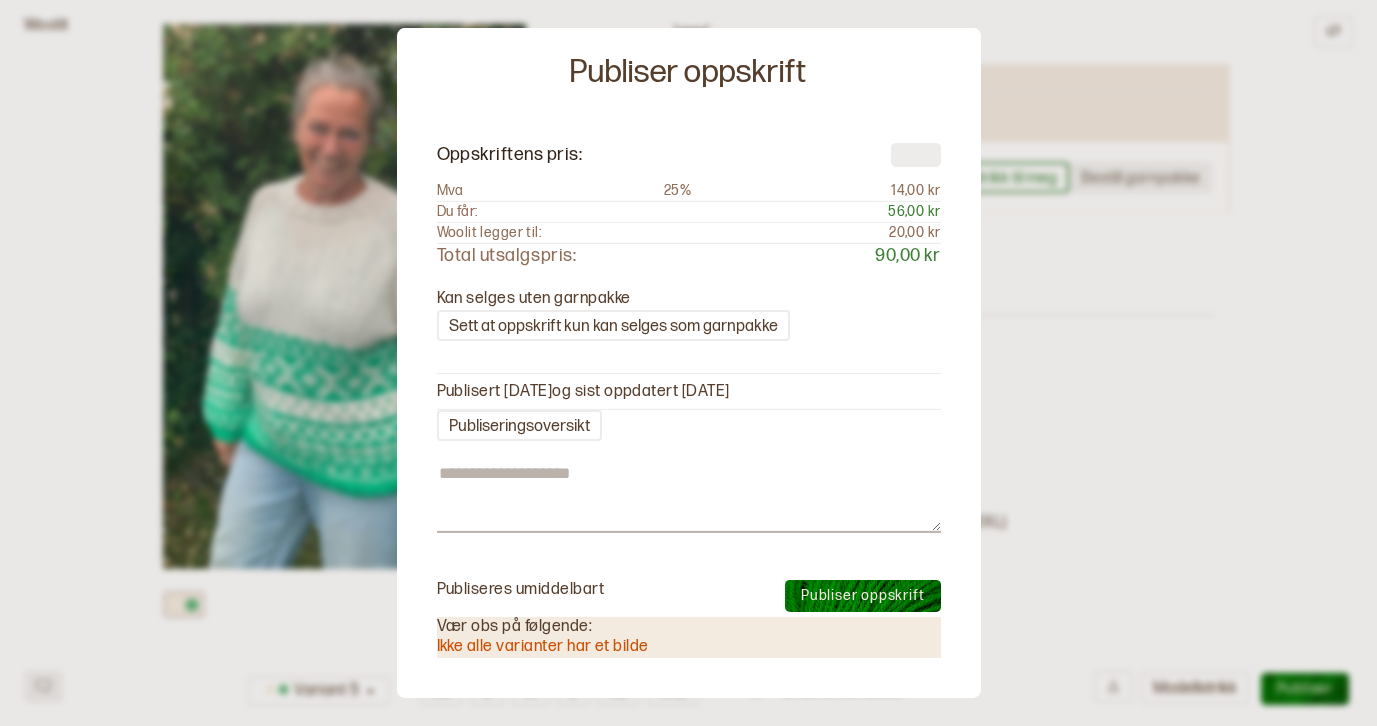 click on "Publiser oppskrift" at bounding box center (862, 595) 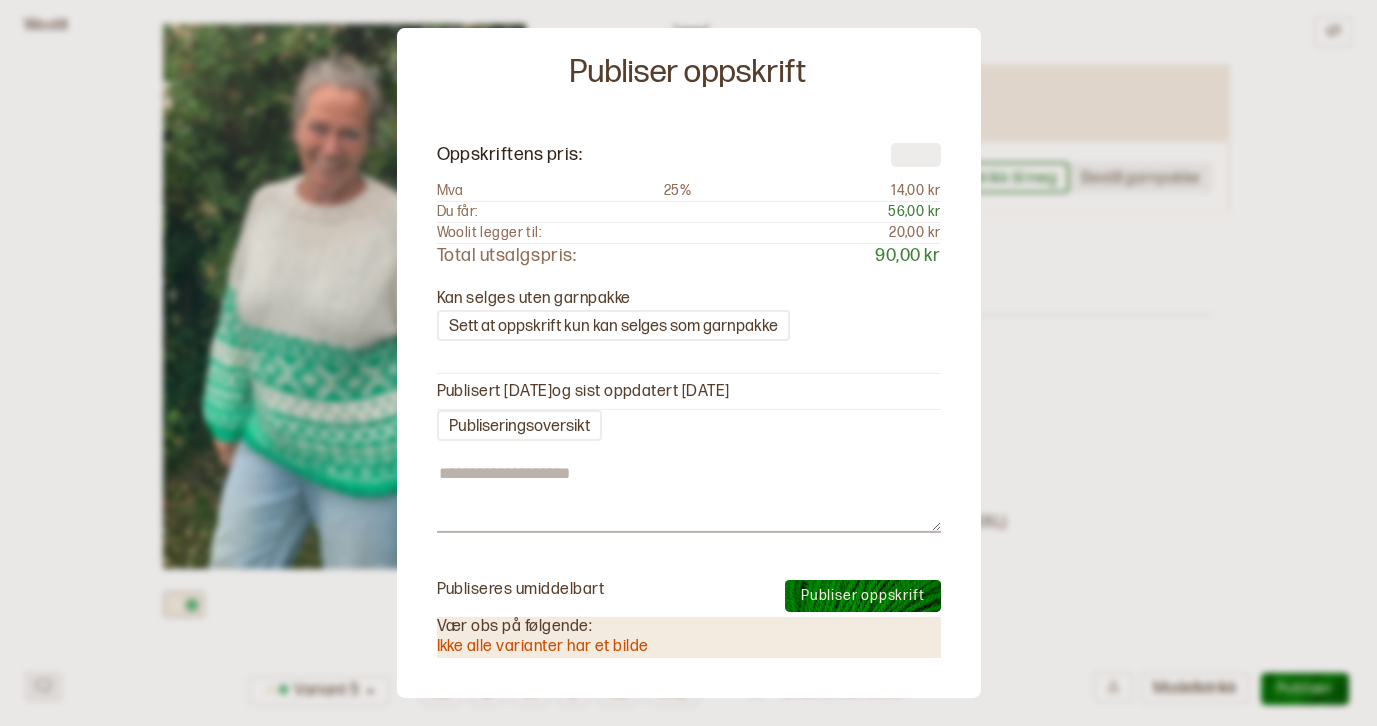type on "*" 